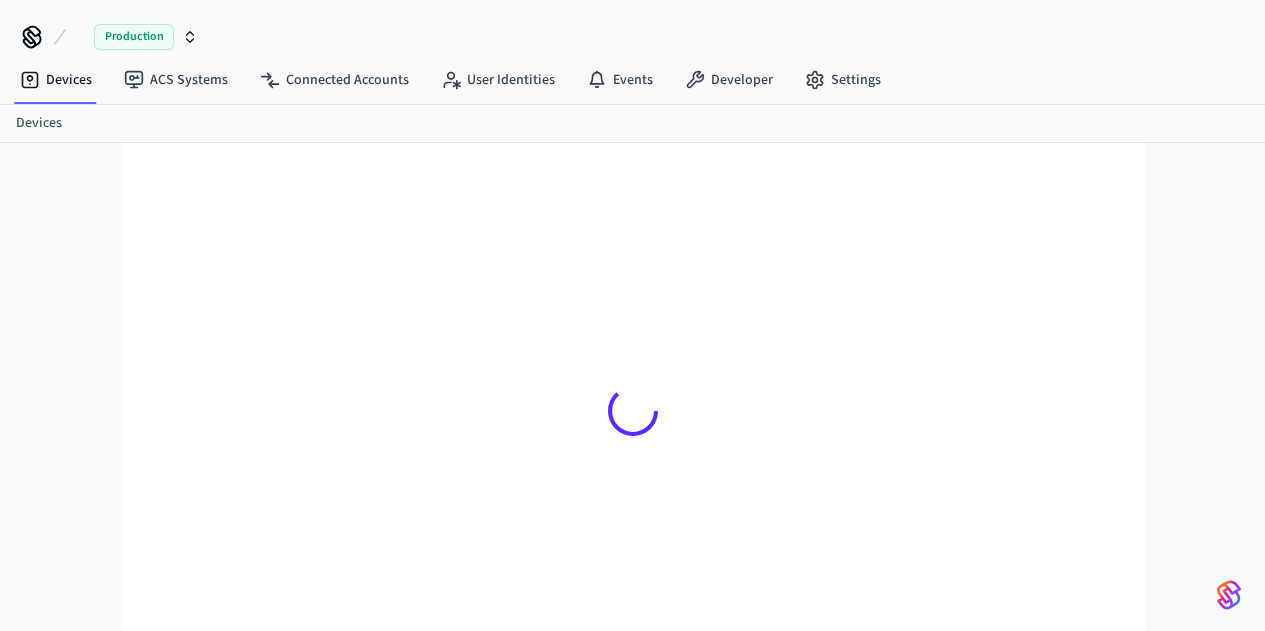 scroll, scrollTop: 0, scrollLeft: 0, axis: both 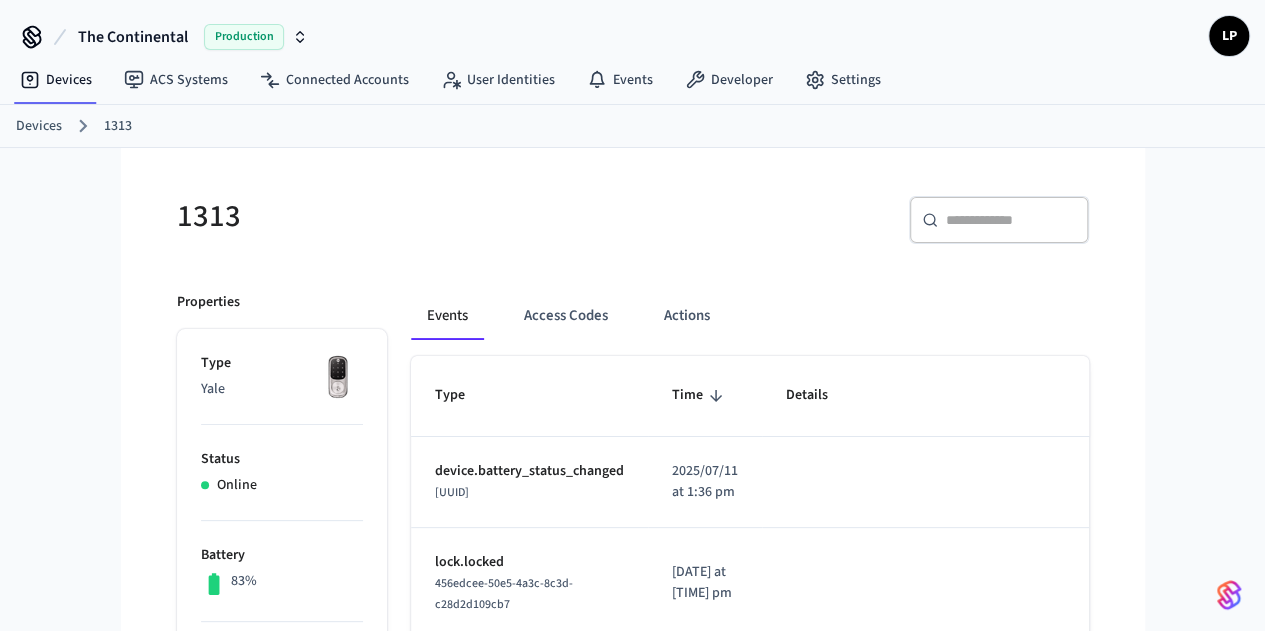 click on "Devices" at bounding box center (39, 126) 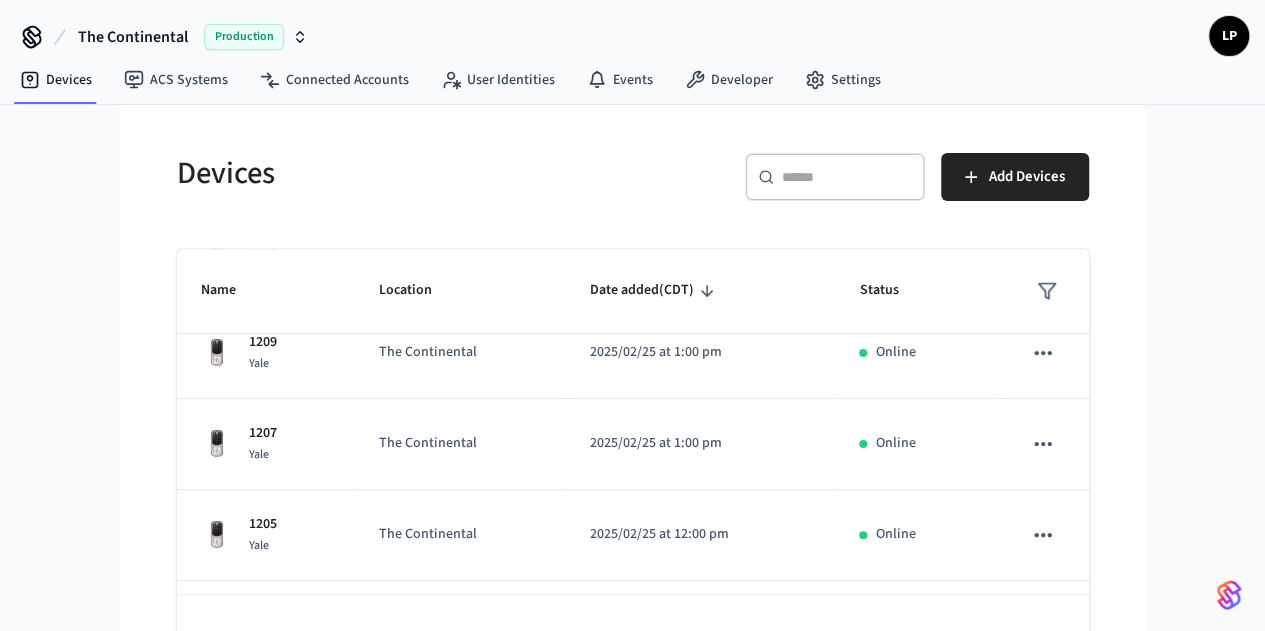 scroll, scrollTop: 647, scrollLeft: 0, axis: vertical 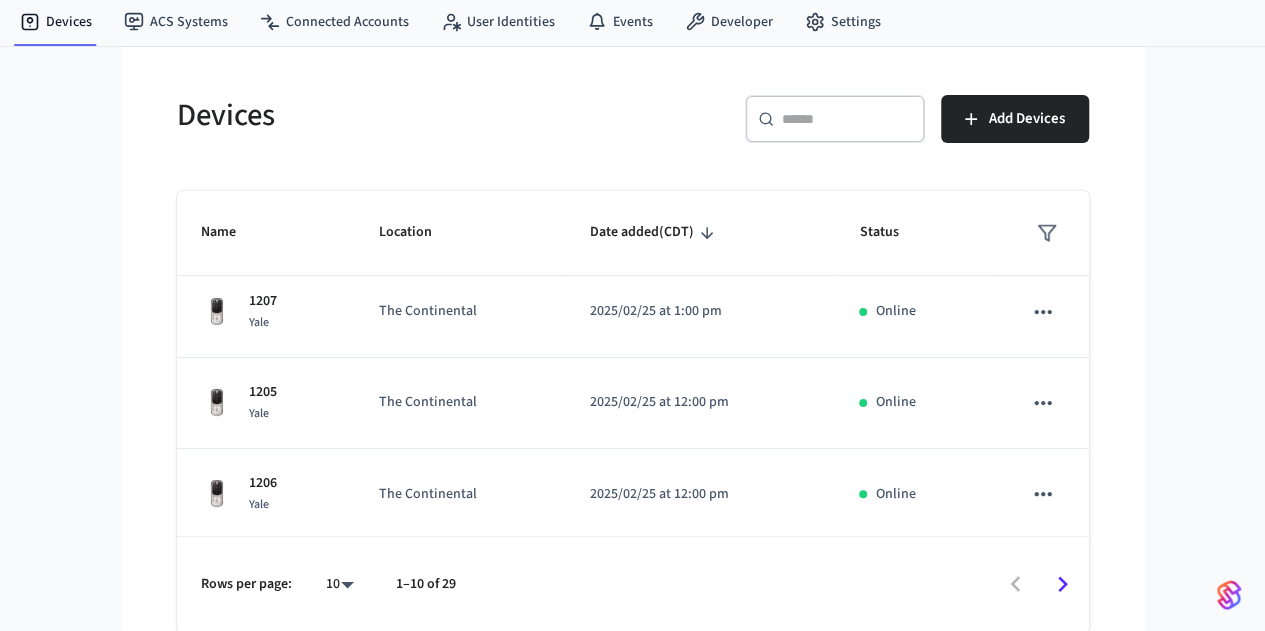 click 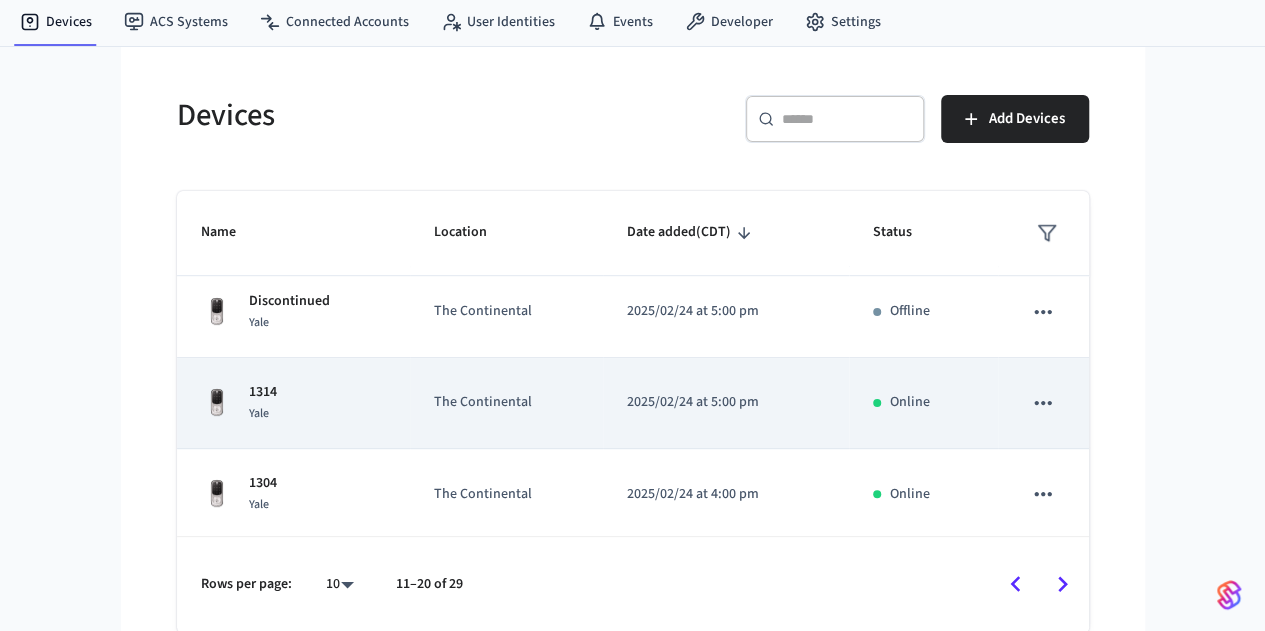 click on "1314  Yale" at bounding box center [294, 403] 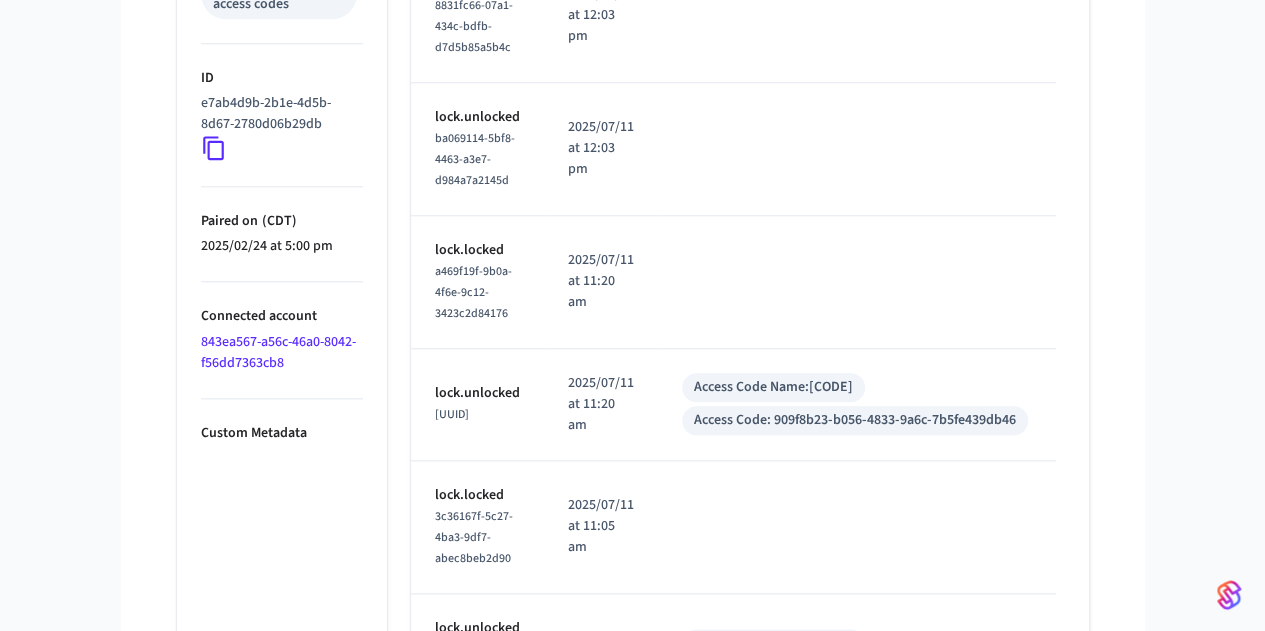 scroll, scrollTop: 1018, scrollLeft: 0, axis: vertical 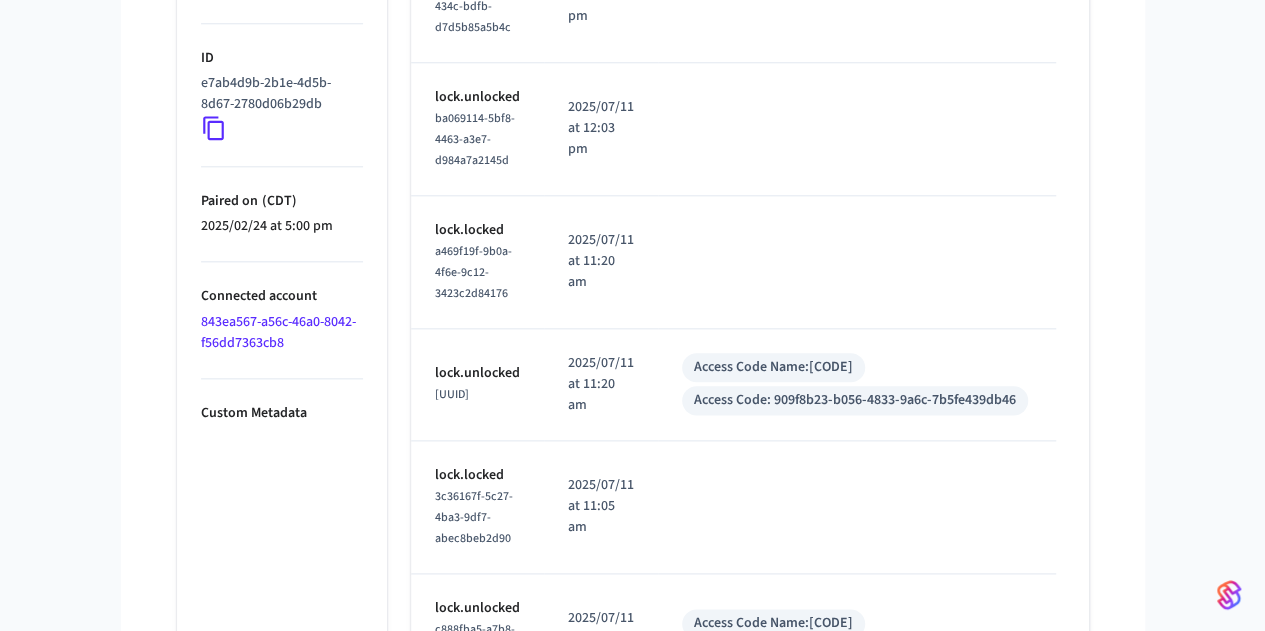 click 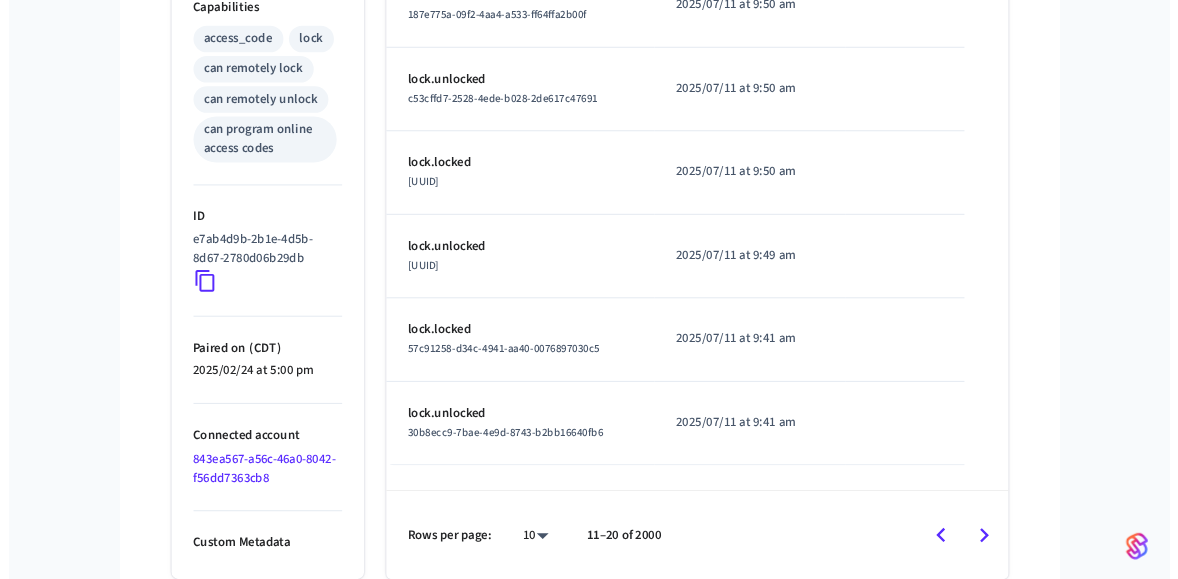 scroll, scrollTop: 835, scrollLeft: 0, axis: vertical 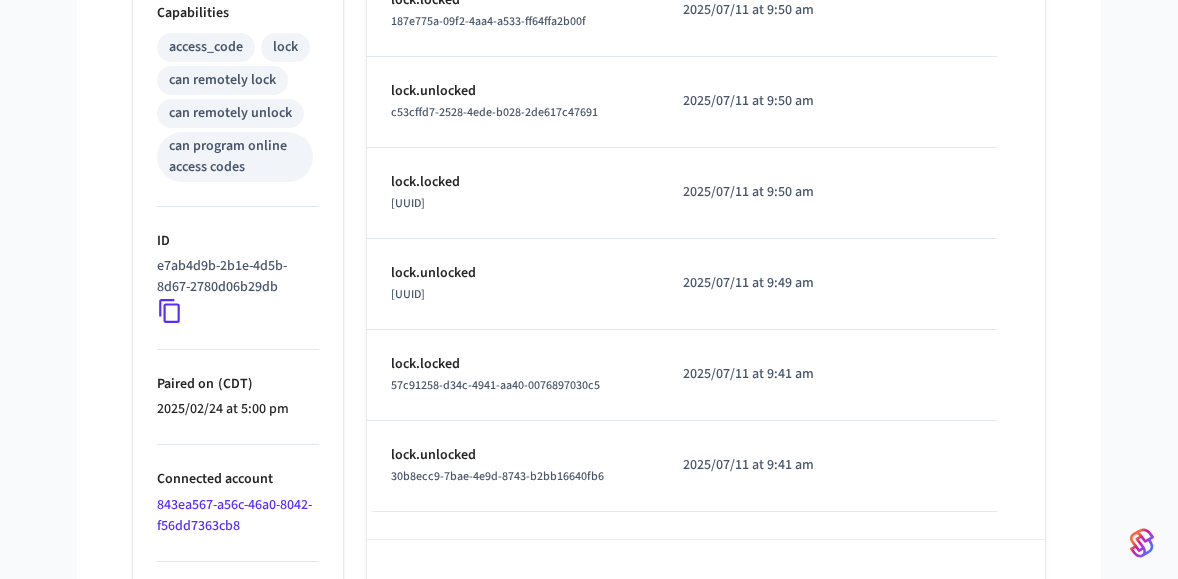 click on "1314 | Devices | Seam | Properties Type Yale Status Online Battery 93% Lock Status Locked Location The Continental Capabilities access_code lock can remotely lock can remotely unlock can program online access codes ID [UUID] Paired on ( CDT ) [DATE] at [TIME] Connected account [UUID] Custom Metadata Events Access Codes Actions Type Time Details lock.locked [UUID] [DATE] at [TIME] lock.unlocked [UUID] [DATE] at [TIME] lock.locked [UUID] [DATE] at [TIME] lock.unlocked [UUID] [DATE] at [TIME] lock.locked [UUID] [DATE] at [TIME] lock.unlocked [UUID] [DATE] at [TIME] lock.locked [UUID] 2025/07/11 at 9:50 am lock.unlocked [UUID] [DATE] at [TIME] lock.locked [DATE] at [TIME] 10" at bounding box center [589, -26] 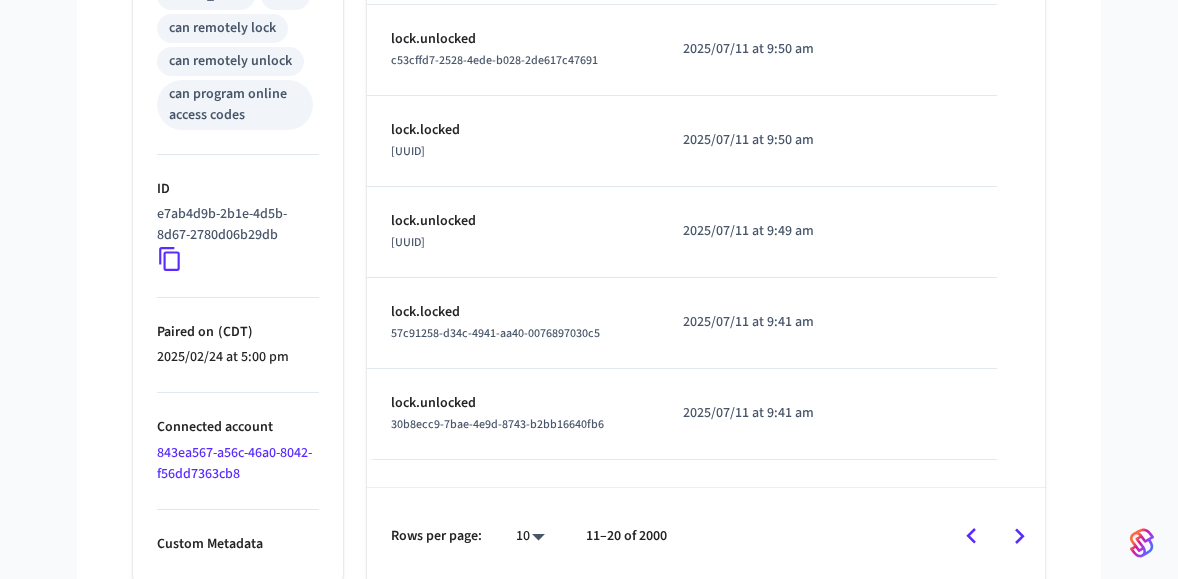 click on "The Continental Production LP Devices ACS Systems Connected Accounts User Identities Events Developer Settings Devices 1314  1314  ​ ​ Properties Type Yale Status Online Battery 93% Lock Status Locked Location The Continental Capabilities access_code lock can remotely lock can remotely unlock can program online access codes ID [UUID] Paired on ( CDT ) [DATE] at [TIME] Connected account [UUID] Custom Metadata Events Access Codes Actions Type Time Details lock.locked [UUID] [DATE] at [TIME] lock.unlocked [UUID] [DATE] at [TIME] lock.locked [UUID] [DATE] at [TIME] lock.unlocked [UUID] [DATE] at [TIME] lock.locked [UUID] [DATE] at [TIME] lock.unlocked [UUID] [DATE] at [TIME] lock.locked [UUID] lock.locked" at bounding box center [589, -152] 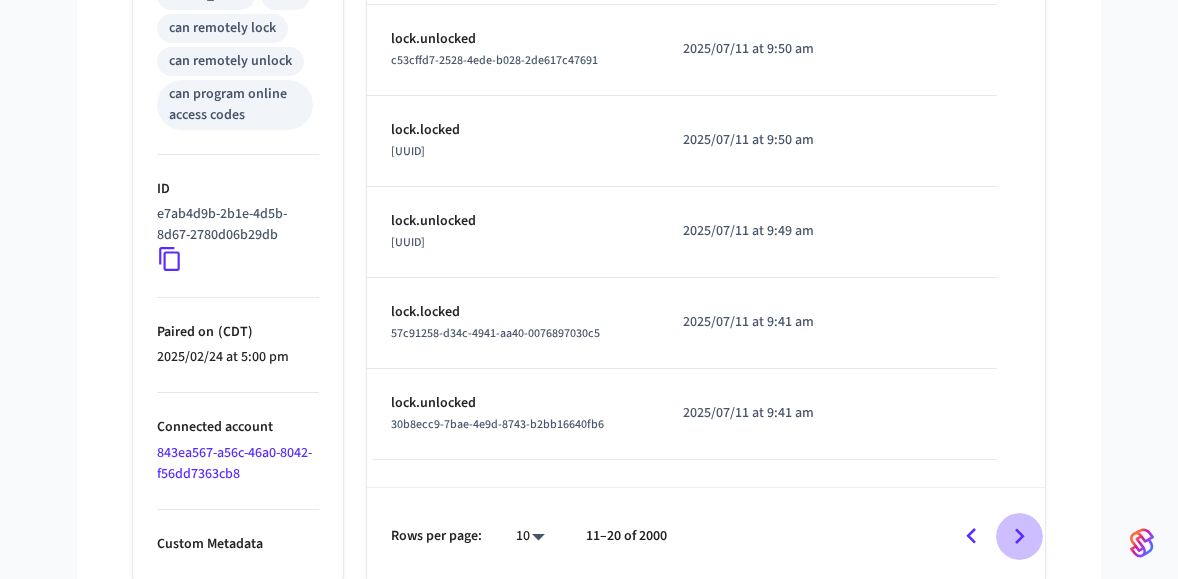 click 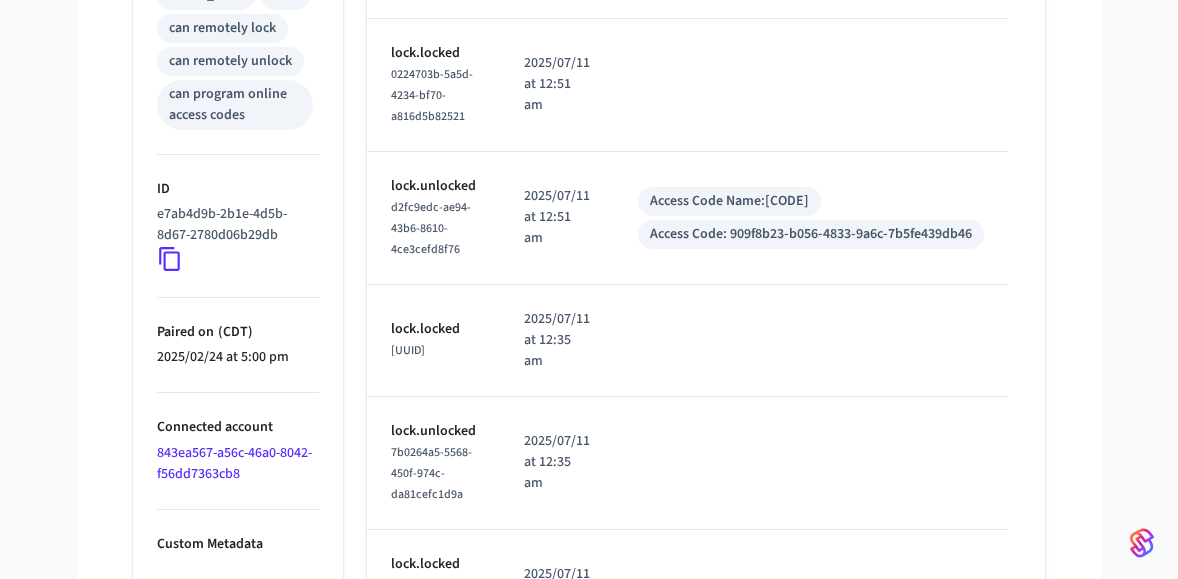 scroll, scrollTop: 1295, scrollLeft: 0, axis: vertical 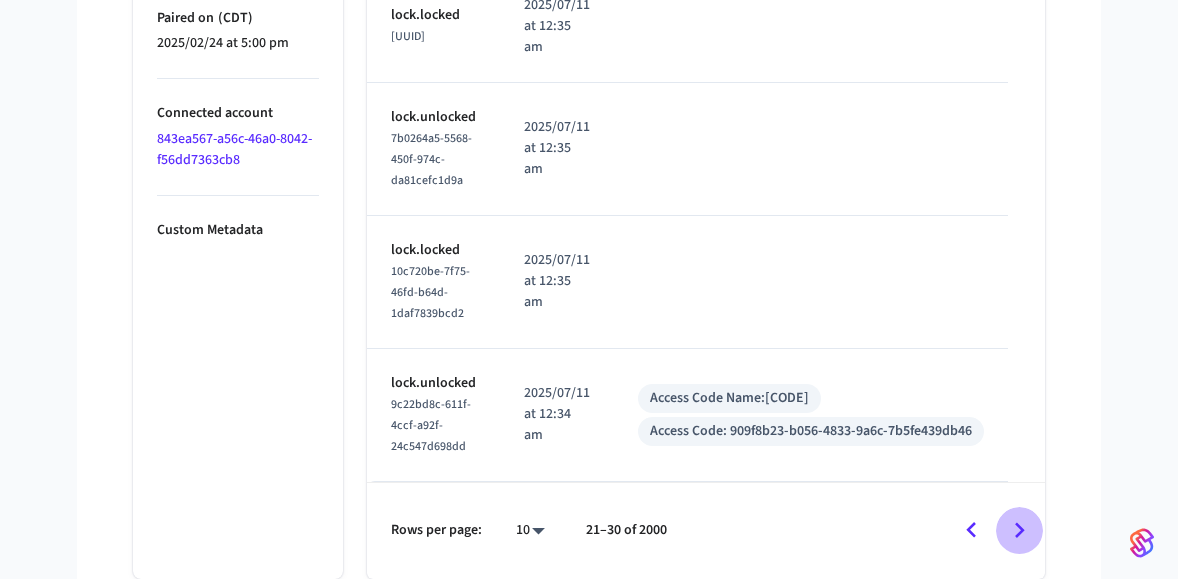 click 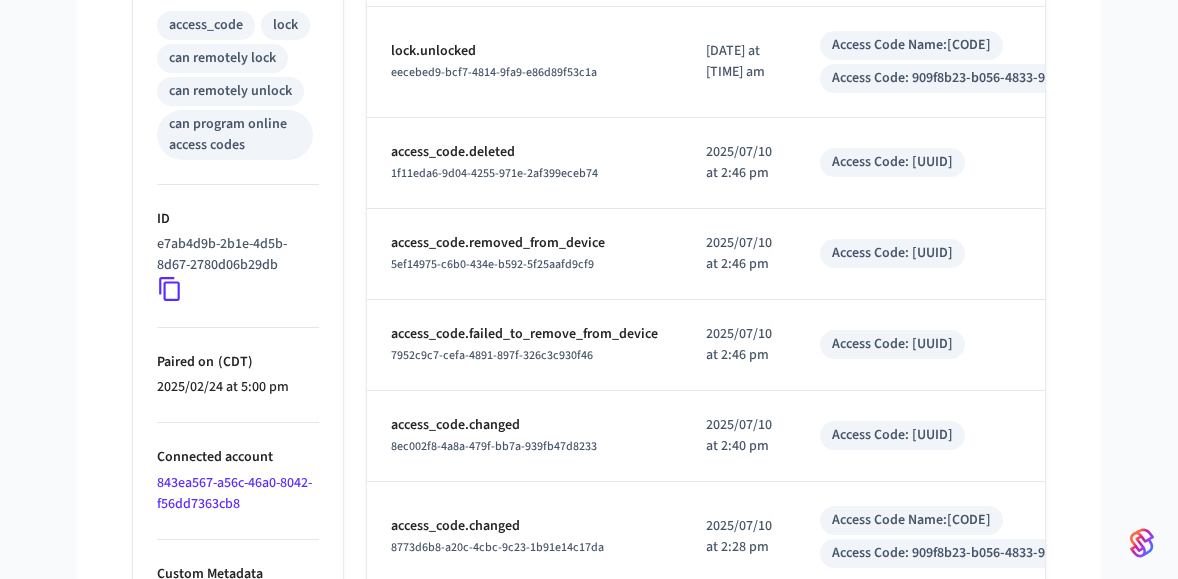 scroll, scrollTop: 1000, scrollLeft: 0, axis: vertical 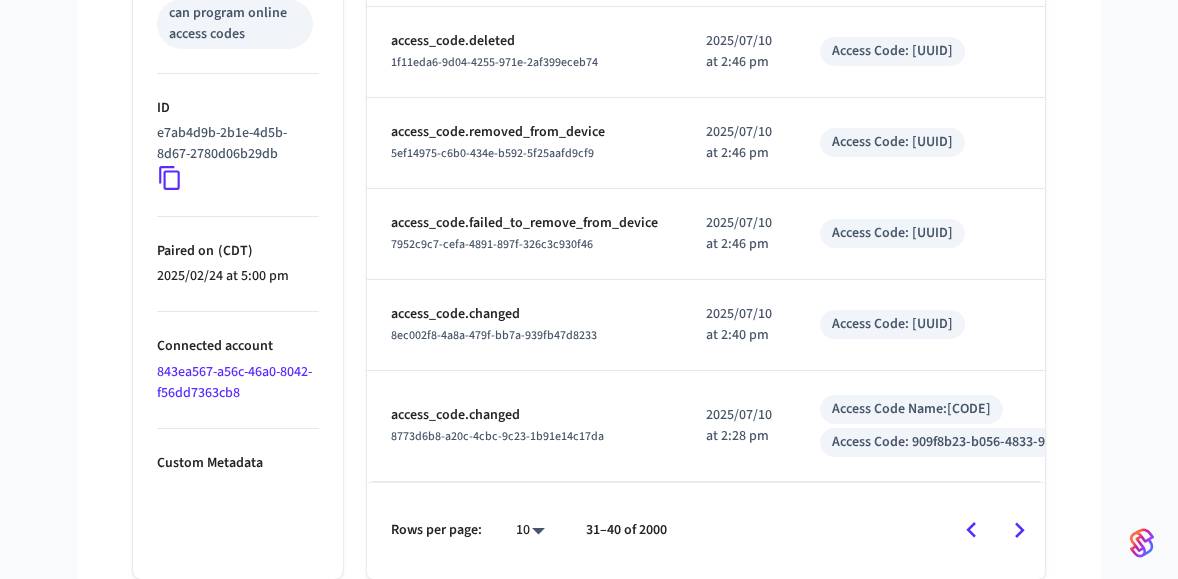 click 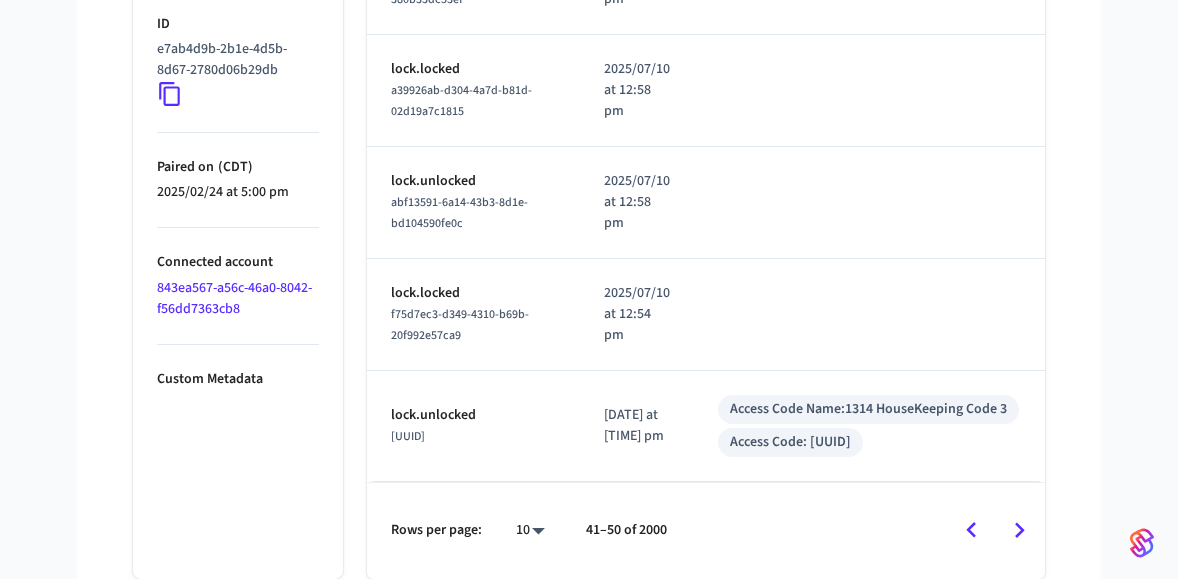 scroll, scrollTop: 1078, scrollLeft: 0, axis: vertical 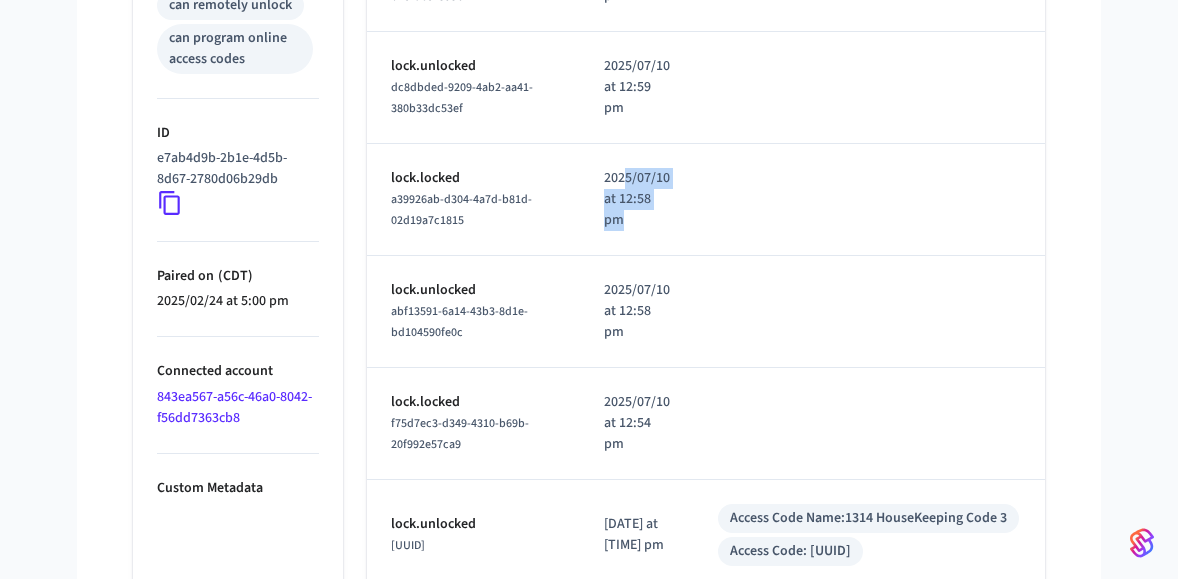 drag, startPoint x: 628, startPoint y: 185, endPoint x: 631, endPoint y: 245, distance: 60.074955 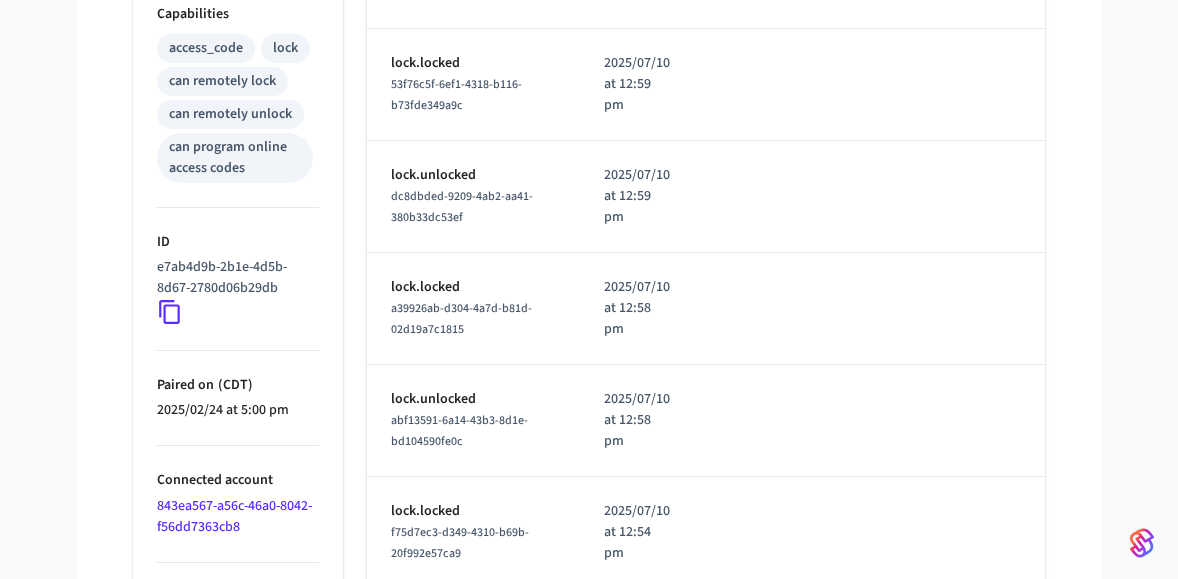scroll, scrollTop: 821, scrollLeft: 0, axis: vertical 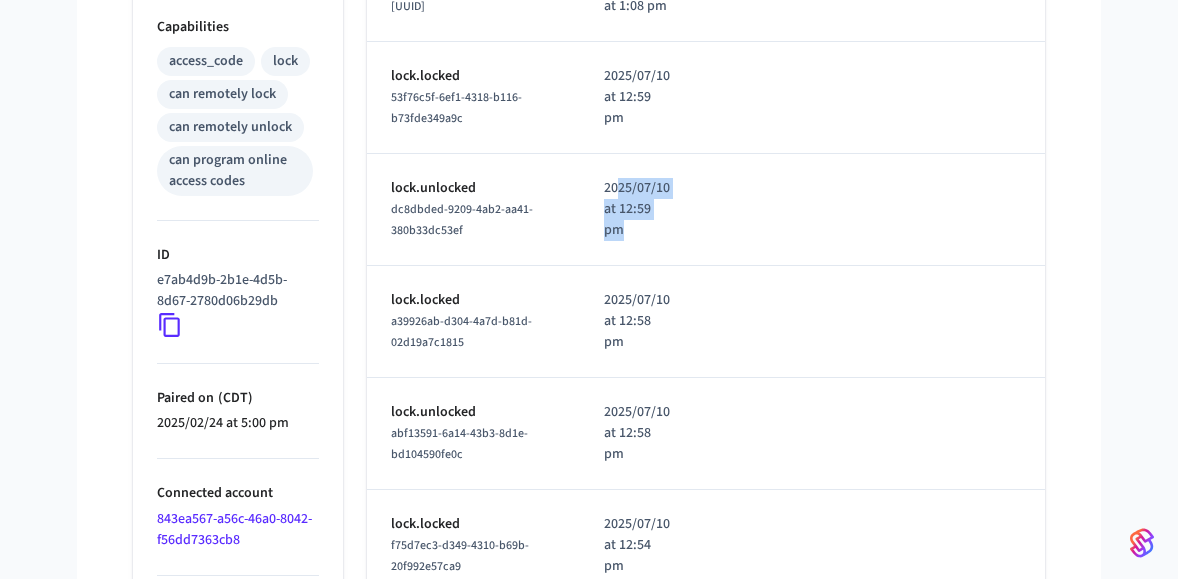 drag, startPoint x: 619, startPoint y: 201, endPoint x: 630, endPoint y: 280, distance: 79.762146 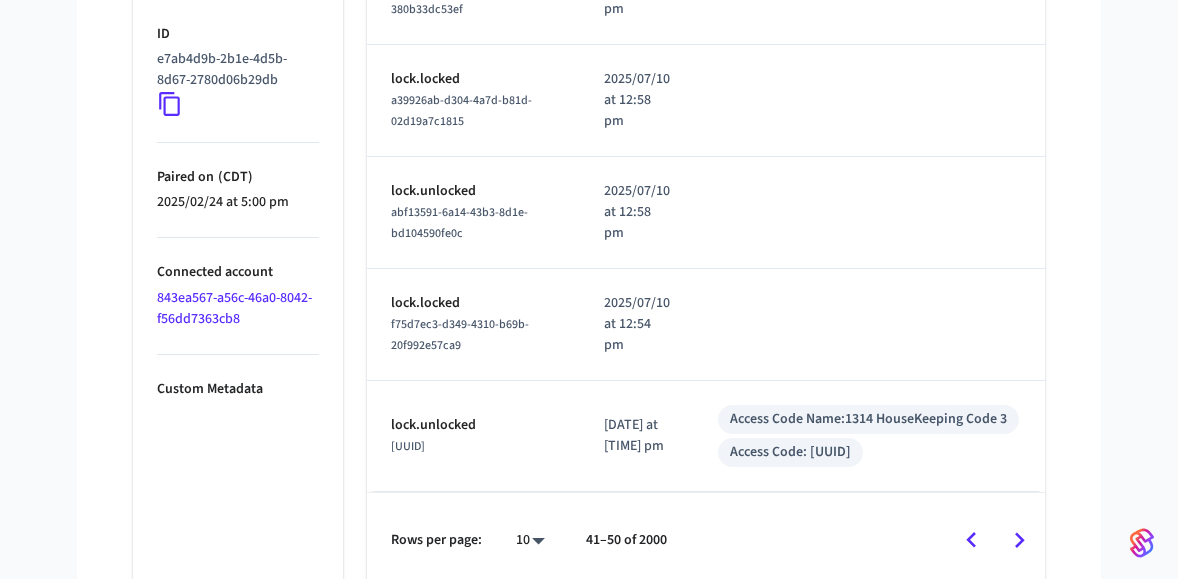 scroll, scrollTop: 1085, scrollLeft: 0, axis: vertical 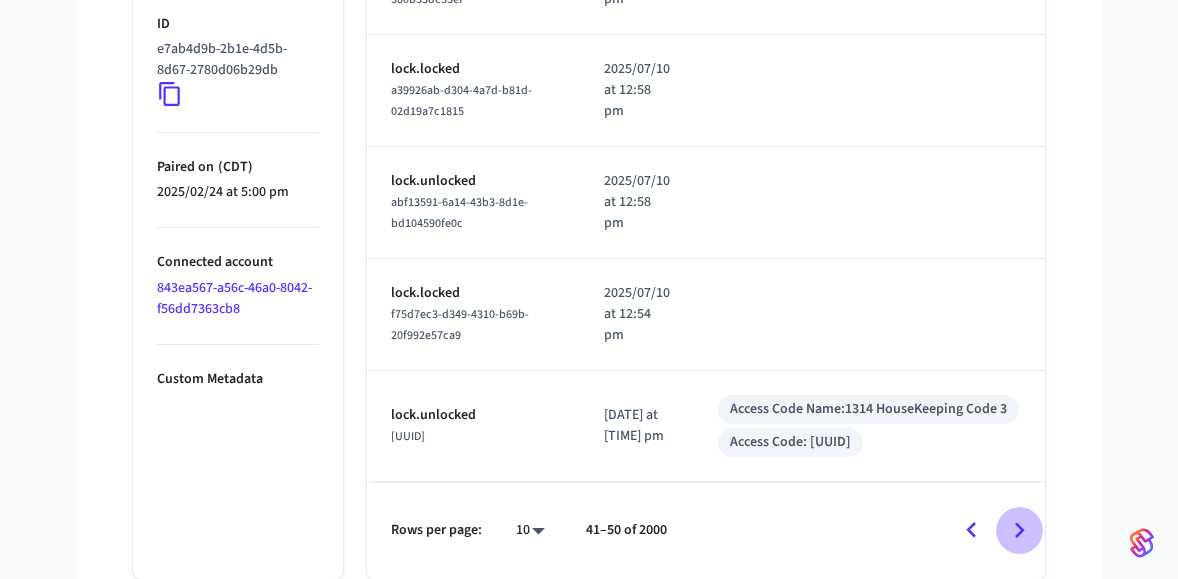 click 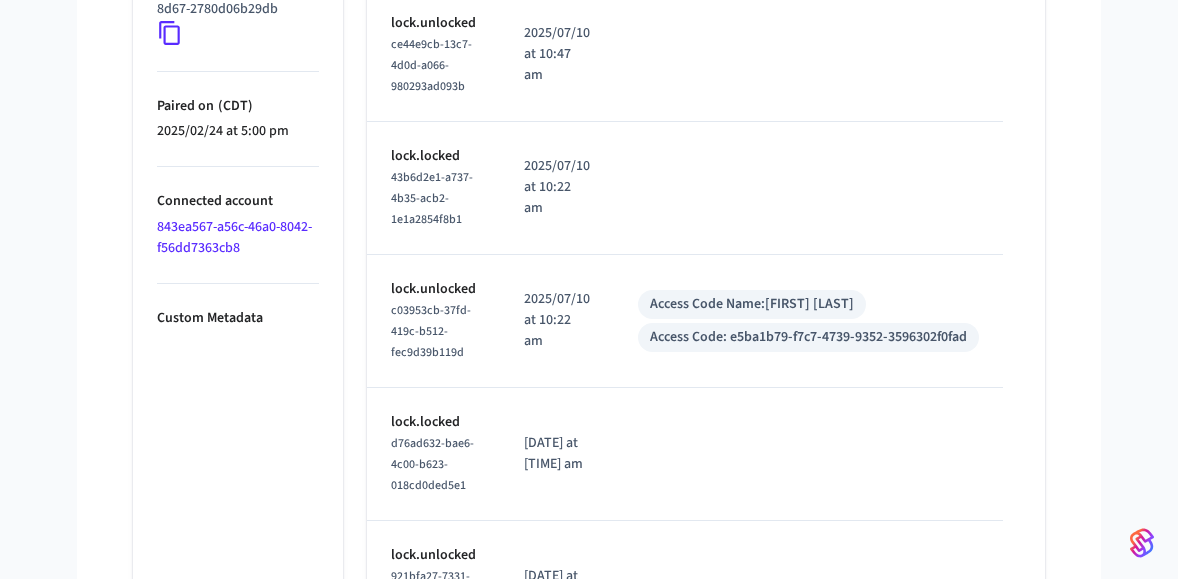 scroll, scrollTop: 1114, scrollLeft: 0, axis: vertical 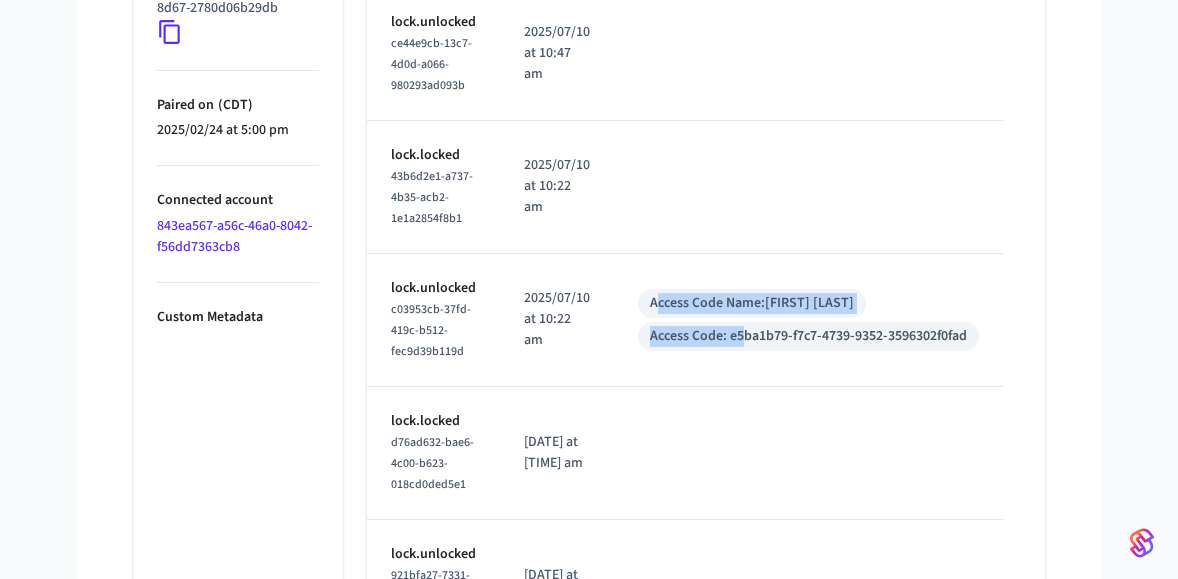 drag, startPoint x: 656, startPoint y: 301, endPoint x: 744, endPoint y: 325, distance: 91.214035 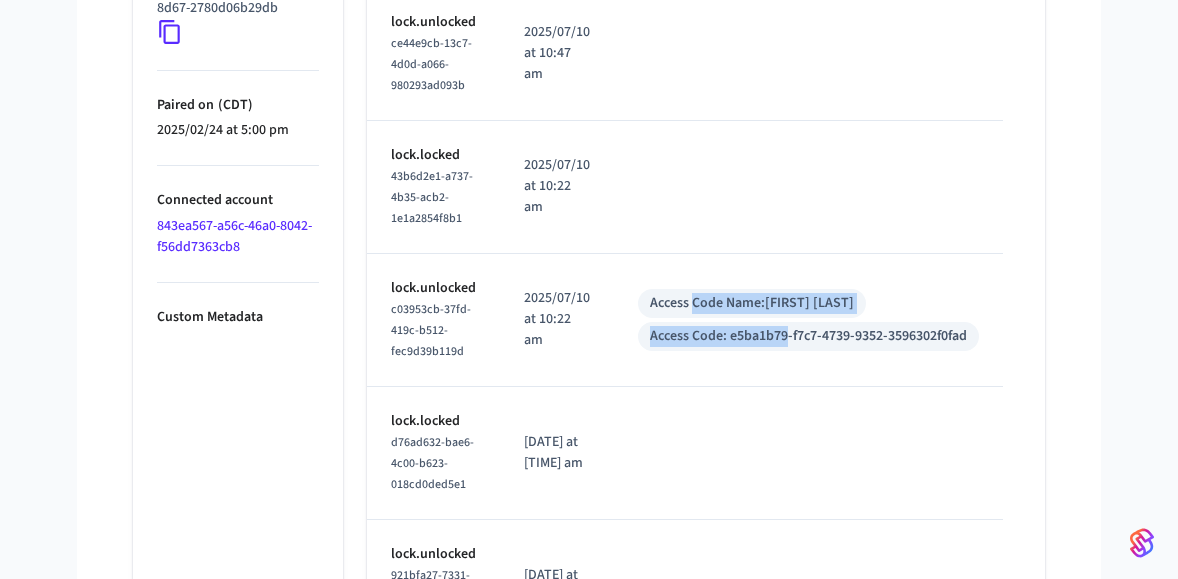 drag, startPoint x: 744, startPoint y: 325, endPoint x: 706, endPoint y: 306, distance: 42.48529 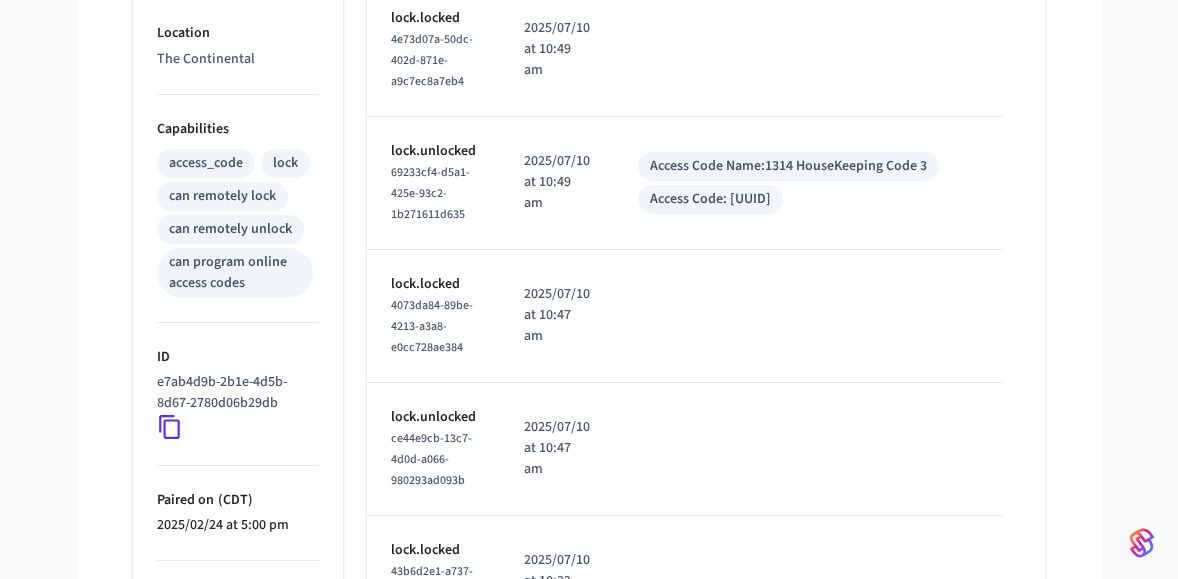 scroll, scrollTop: 718, scrollLeft: 0, axis: vertical 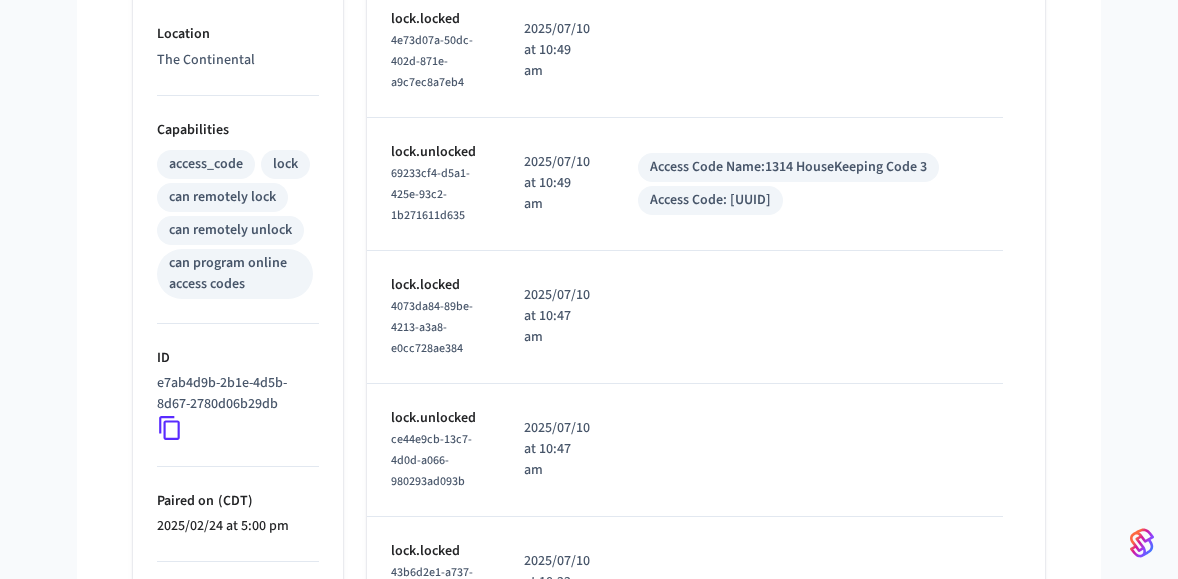 drag, startPoint x: 727, startPoint y: 158, endPoint x: 790, endPoint y: 200, distance: 75.716576 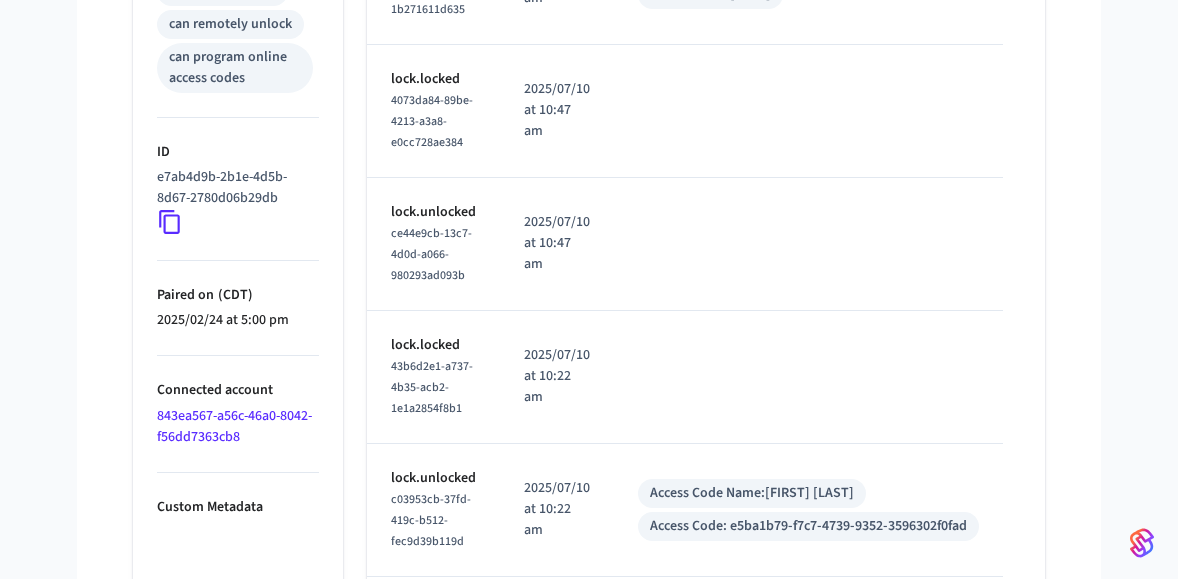 scroll, scrollTop: 1295, scrollLeft: 0, axis: vertical 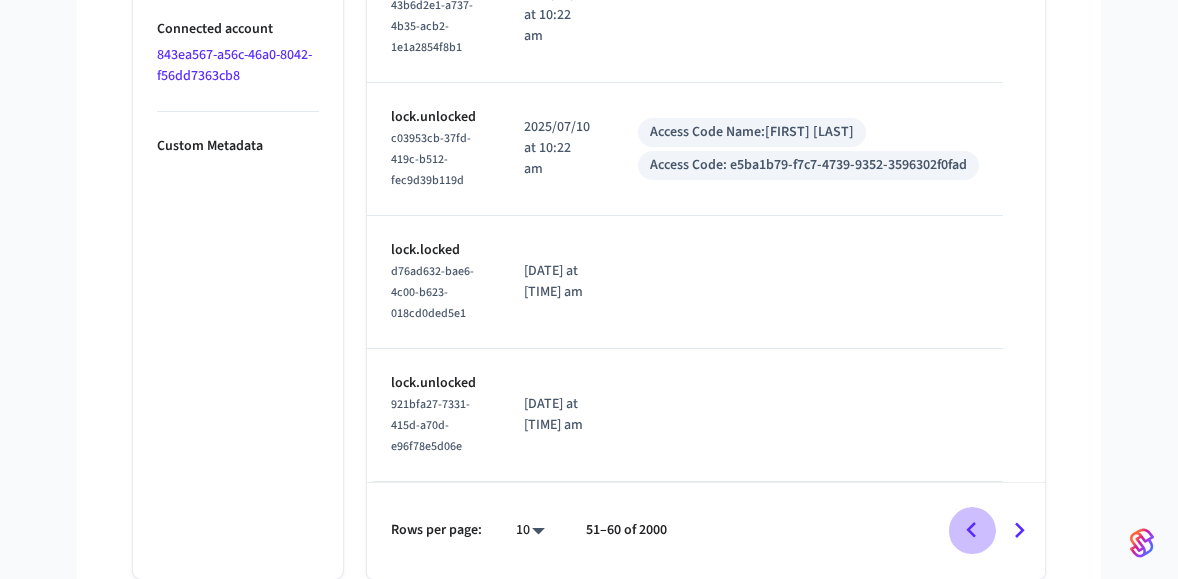 click at bounding box center (971, 530) 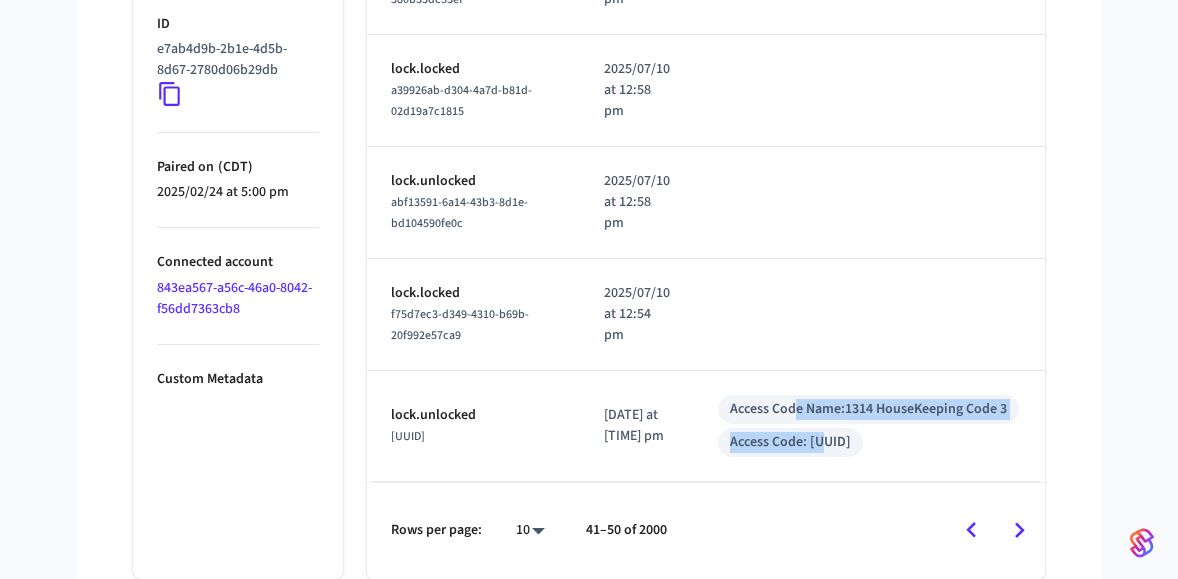 drag, startPoint x: 794, startPoint y: 401, endPoint x: 824, endPoint y: 417, distance: 34 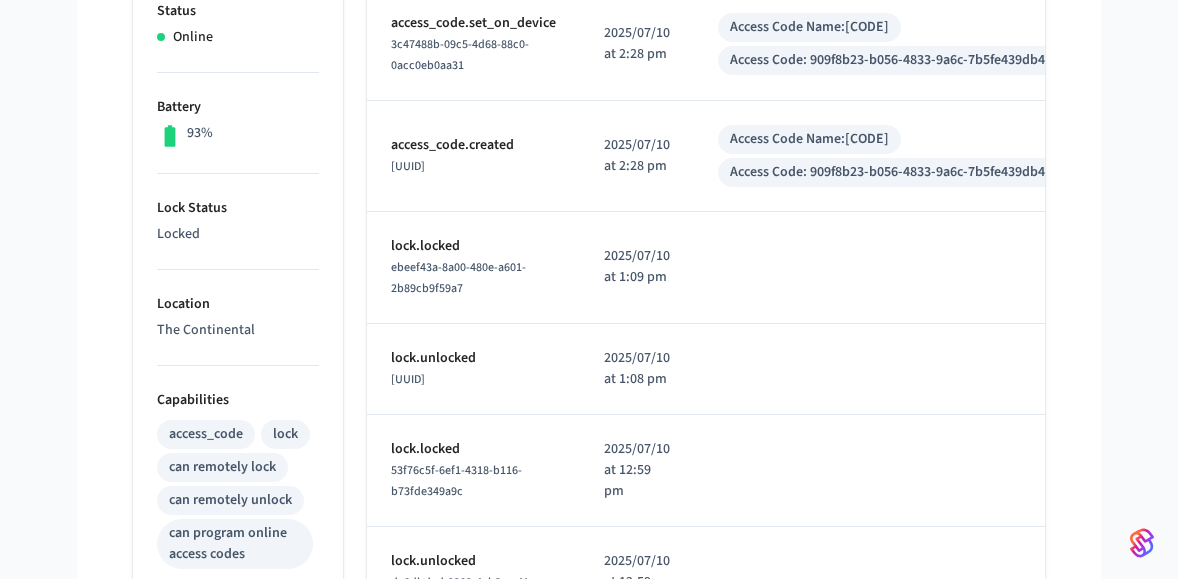 scroll, scrollTop: 447, scrollLeft: 0, axis: vertical 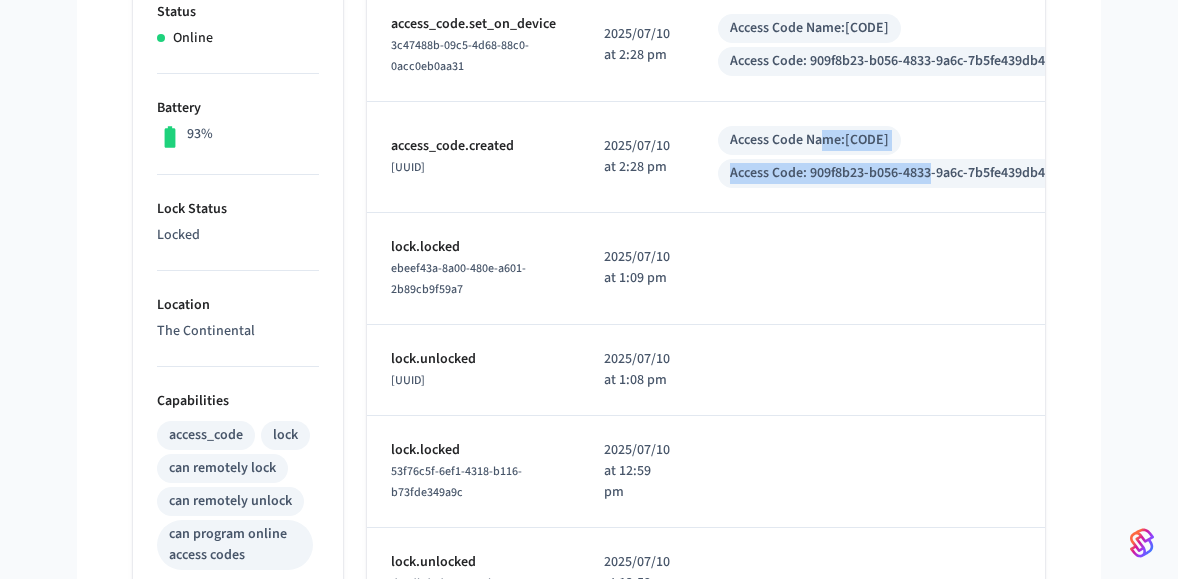drag, startPoint x: 821, startPoint y: 137, endPoint x: 932, endPoint y: 174, distance: 117.00427 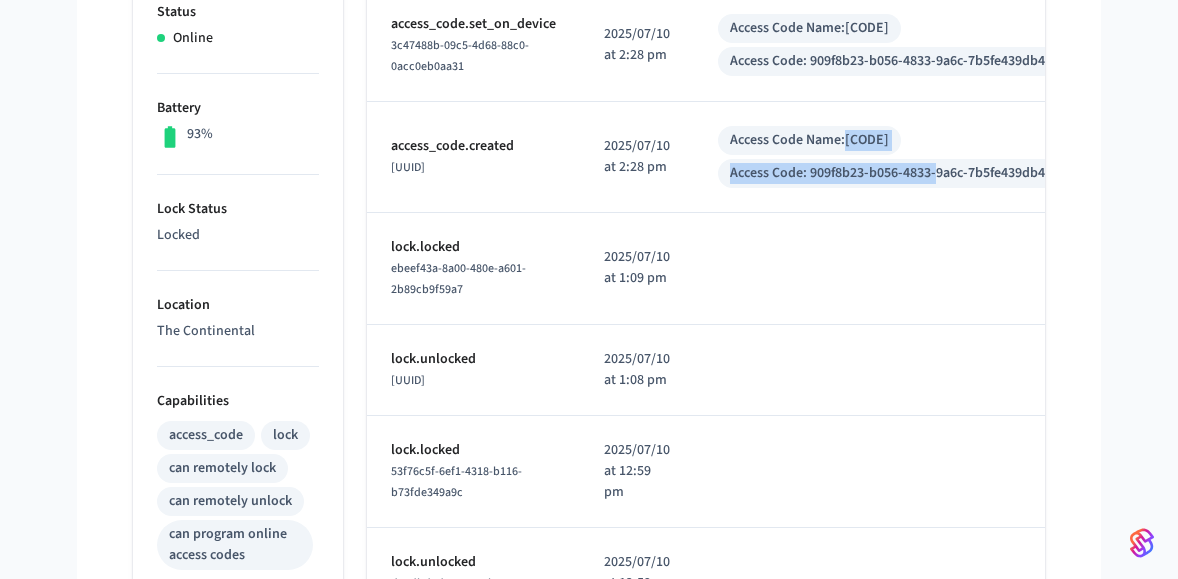 drag, startPoint x: 932, startPoint y: 174, endPoint x: 848, endPoint y: 141, distance: 90.24966 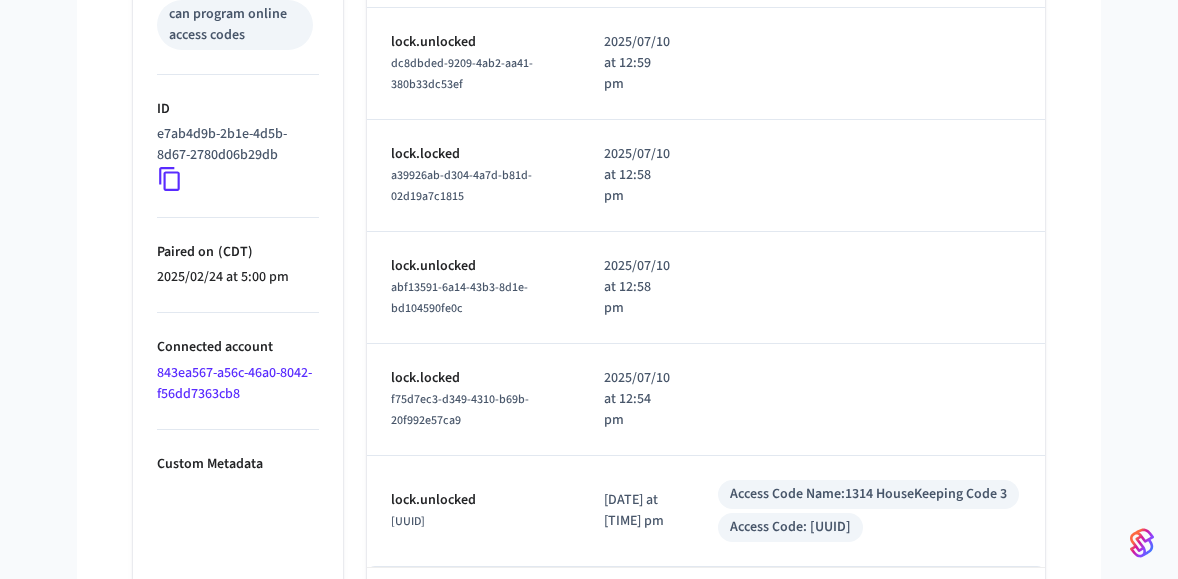 scroll, scrollTop: 1085, scrollLeft: 0, axis: vertical 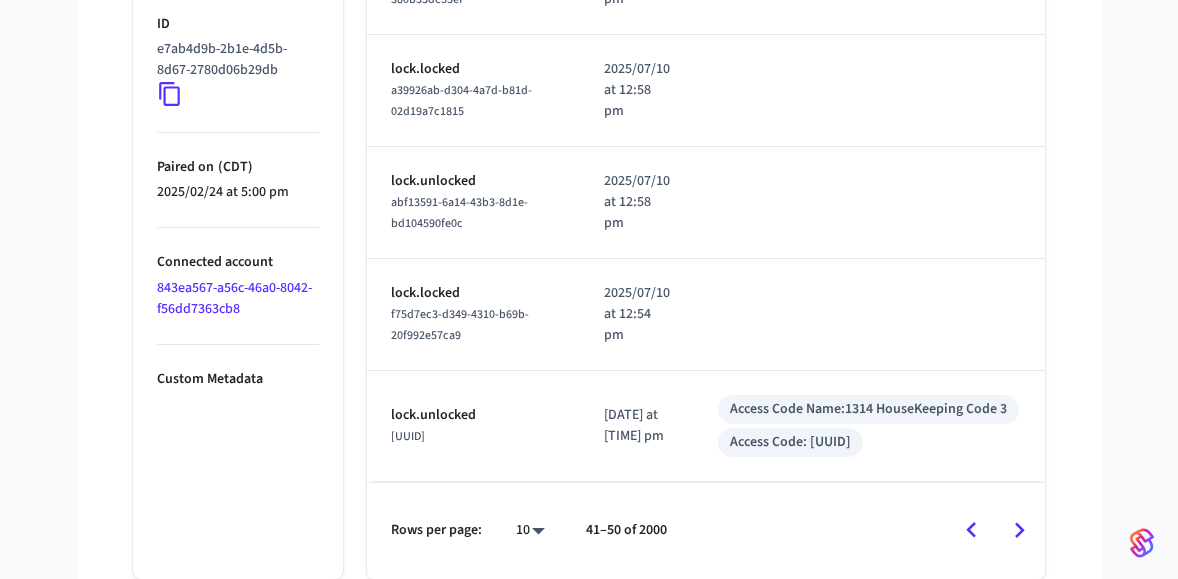 click 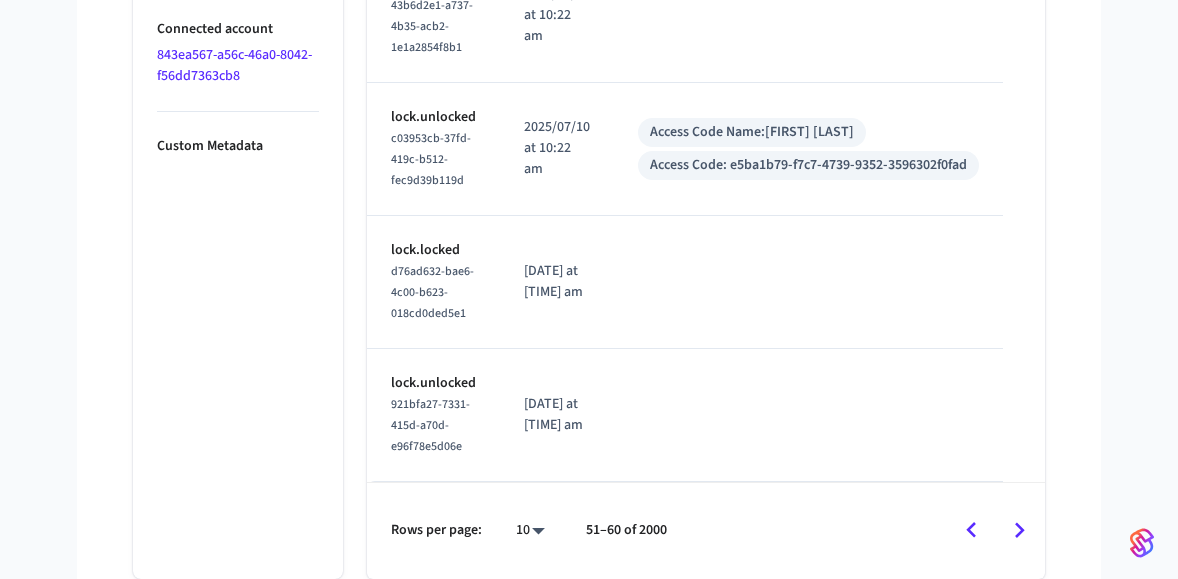 scroll, scrollTop: 1294, scrollLeft: 0, axis: vertical 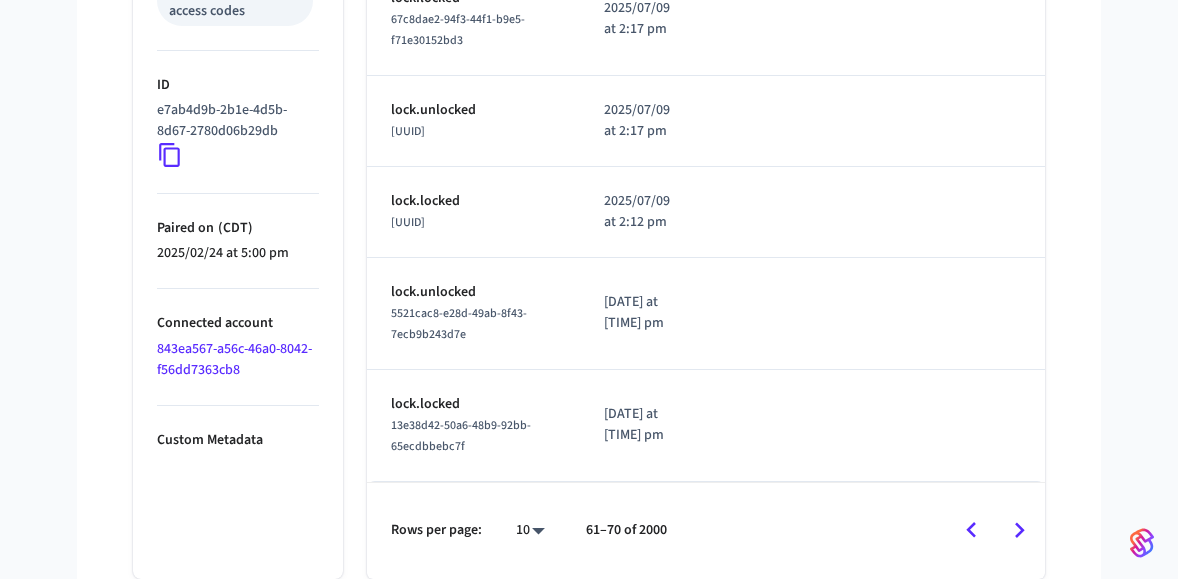 click on "The Continental Production LP Devices ACS Systems Connected Accounts User Identities Events Developer Settings Devices [NUMBER]  [NUMBER]  ​ ​ Properties Type Yale Status Online Battery 93% Lock Status Locked Location The Continental Capabilities access_code lock can remotely lock can remotely unlock can program online access codes ID [UUID] Paired on ( CDT ) [DATE] at [TIME] pm Connected account [UUID] Custom Metadata Events Access Codes Actions Type Time Details lock.locked [UUID] [DATE] at [TIME] am lock.unlocked [UUID] [DATE] at [TIME] am Access Code Name:  [FIRST] [LAST] Access Code:   [UUID] access_code.changed [UUID] [DATE] at [TIME] pm Access Code:   [UUID] access_code.set_on_device [UUID] [DATE] at [TIME] pm Access Code:   [UUID]" at bounding box center (589, -206) 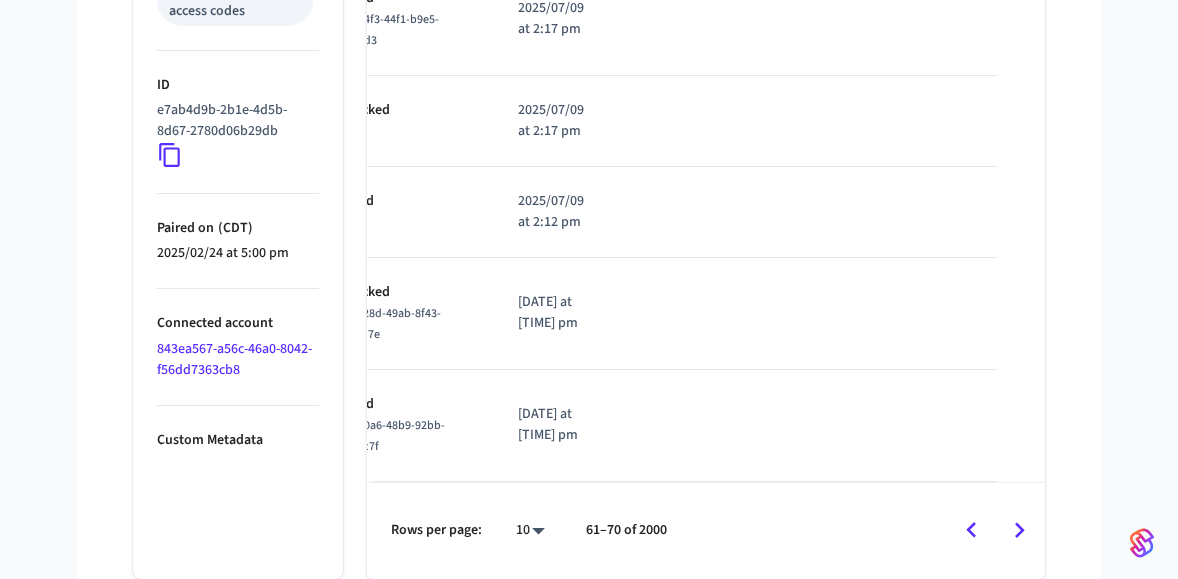 scroll, scrollTop: 0, scrollLeft: 0, axis: both 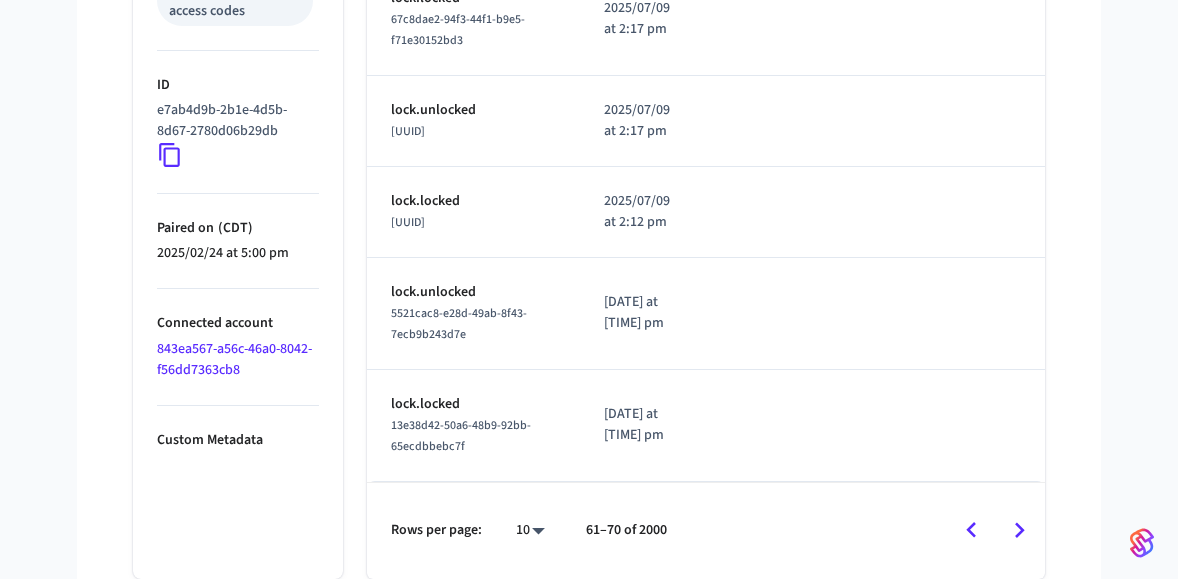 click on "The Continental Production LP Devices ACS Systems Connected Accounts User Identities Events Developer Settings Devices [NUMBER]  [NUMBER]  ​ ​ Properties Type Yale Status Online Battery 93% Lock Status Locked Location The Continental Capabilities access_code lock can remotely lock can remotely unlock can program online access codes ID [UUID] Paired on ( CDT ) [DATE] at [TIME] pm Connected account [UUID] Custom Metadata Events Access Codes Actions Type Time Details lock.locked [UUID] [DATE] at [TIME] am lock.unlocked [UUID] [DATE] at [TIME] am Access Code Name:  [FIRST] [LAST] Access Code:   [UUID] access_code.changed [UUID] [DATE] at [TIME] pm Access Code:   [UUID] access_code.set_on_device [UUID] [DATE] at [TIME] pm Access Code:   [UUID]" at bounding box center [589, -206] 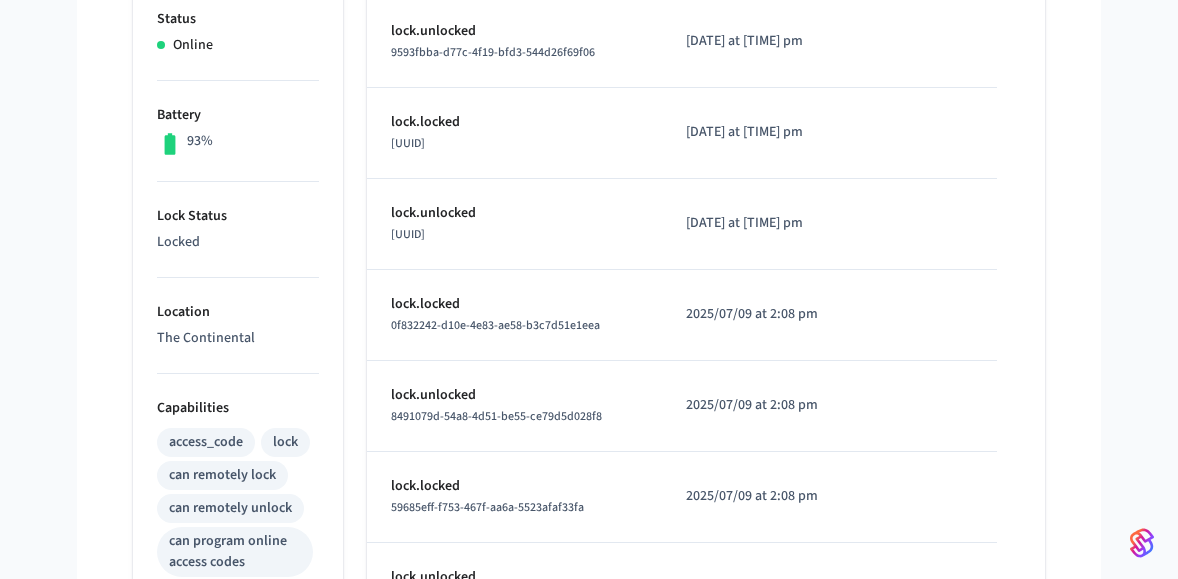 scroll, scrollTop: 451, scrollLeft: 0, axis: vertical 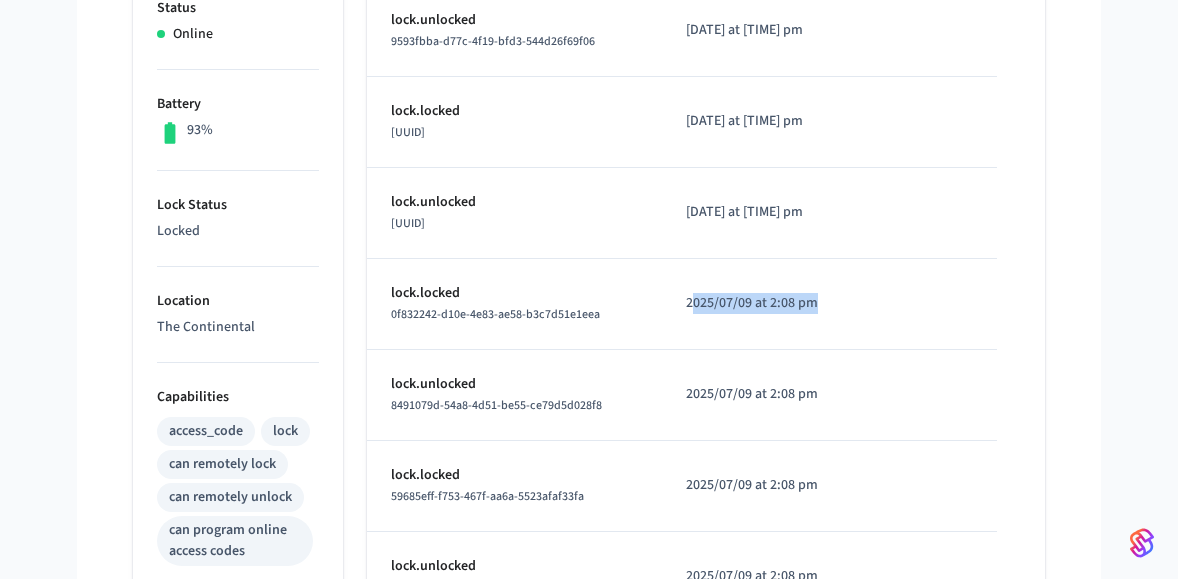 drag, startPoint x: 692, startPoint y: 293, endPoint x: 818, endPoint y: 295, distance: 126.01587 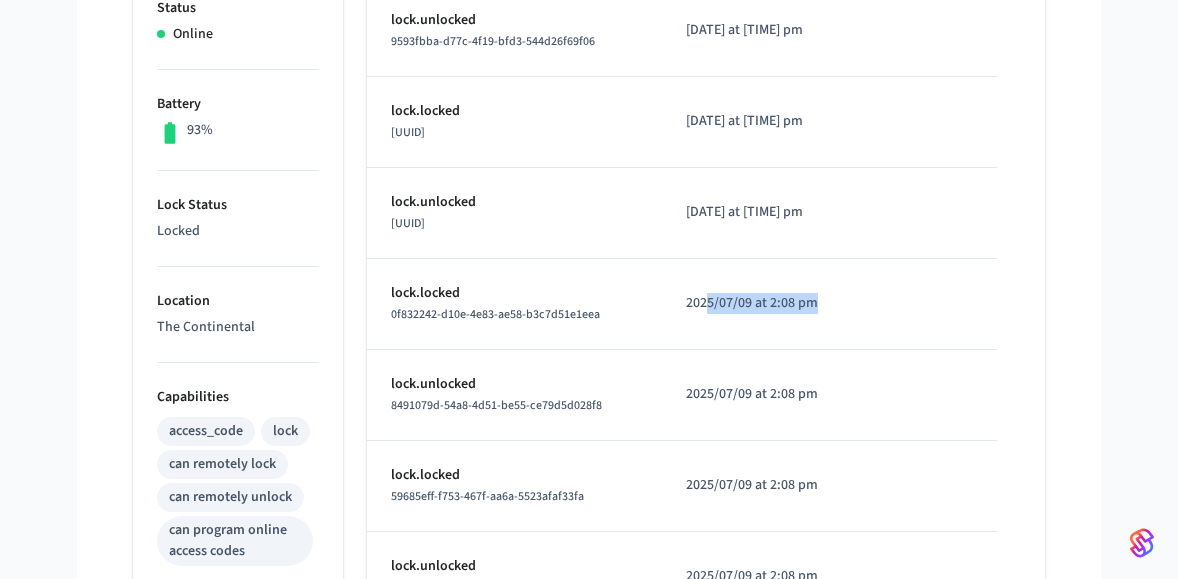 drag, startPoint x: 818, startPoint y: 295, endPoint x: 706, endPoint y: 293, distance: 112.01785 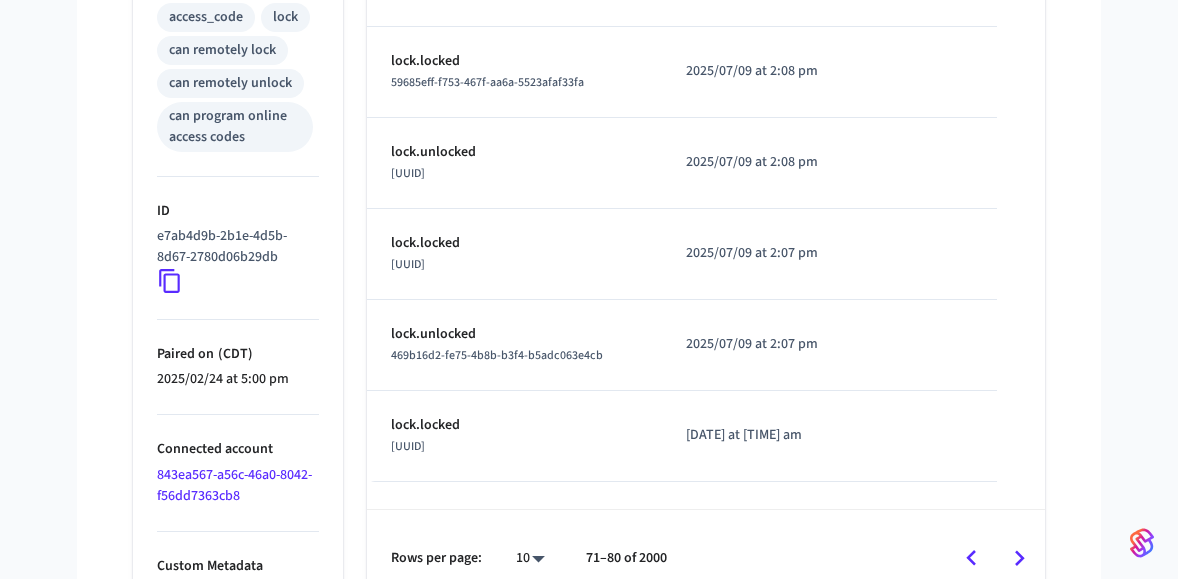 scroll, scrollTop: 868, scrollLeft: 0, axis: vertical 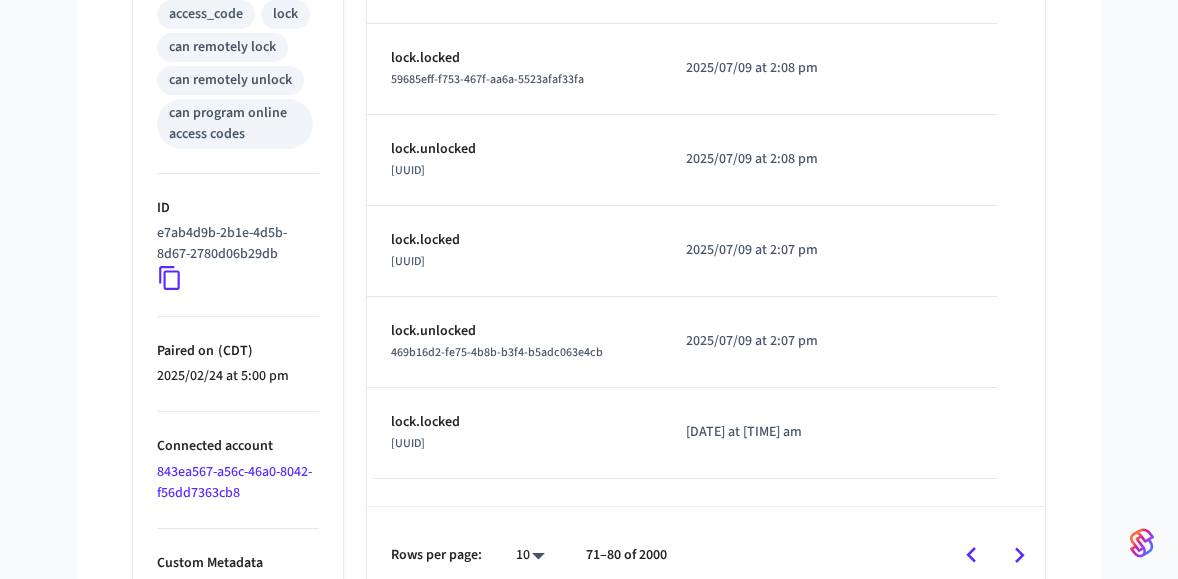 drag, startPoint x: 741, startPoint y: 225, endPoint x: 814, endPoint y: 457, distance: 243.2139 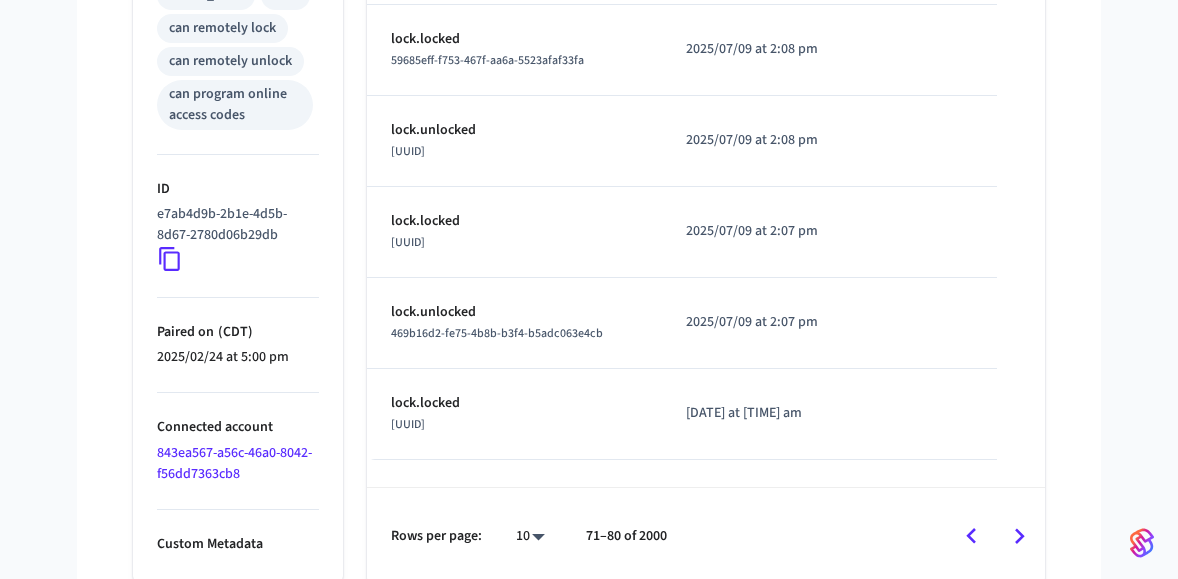 click 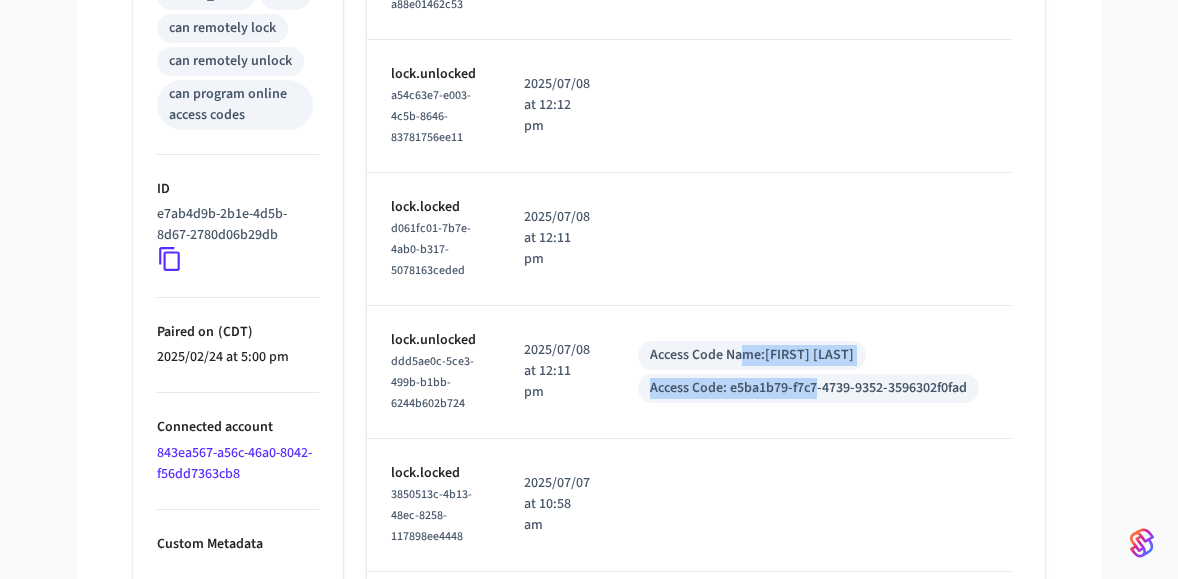drag, startPoint x: 746, startPoint y: 397, endPoint x: 816, endPoint y: 431, distance: 77.820305 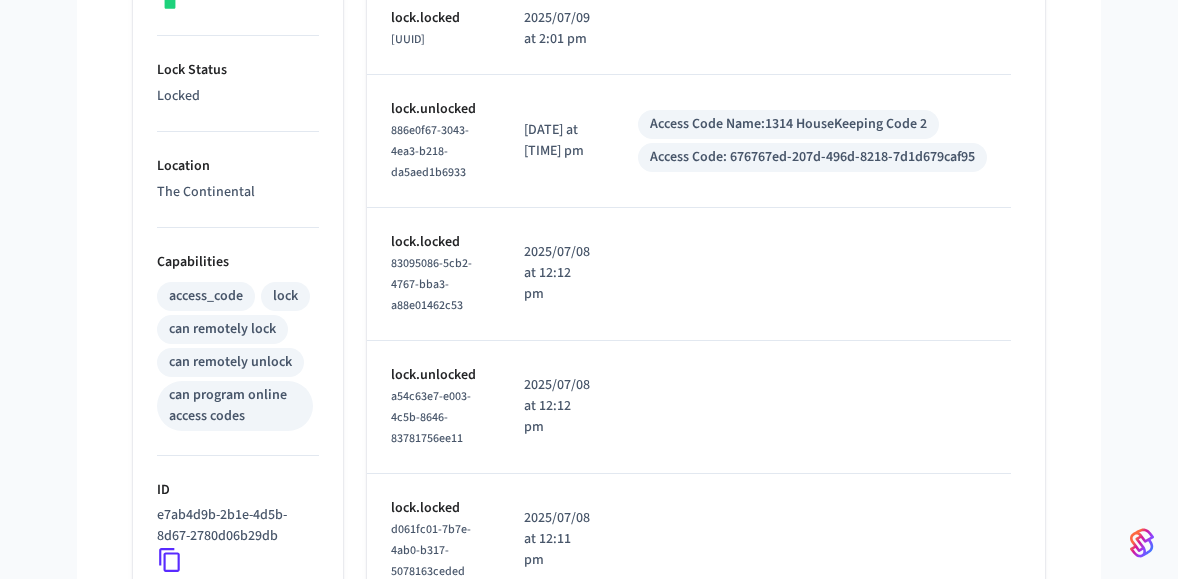 scroll, scrollTop: 585, scrollLeft: 0, axis: vertical 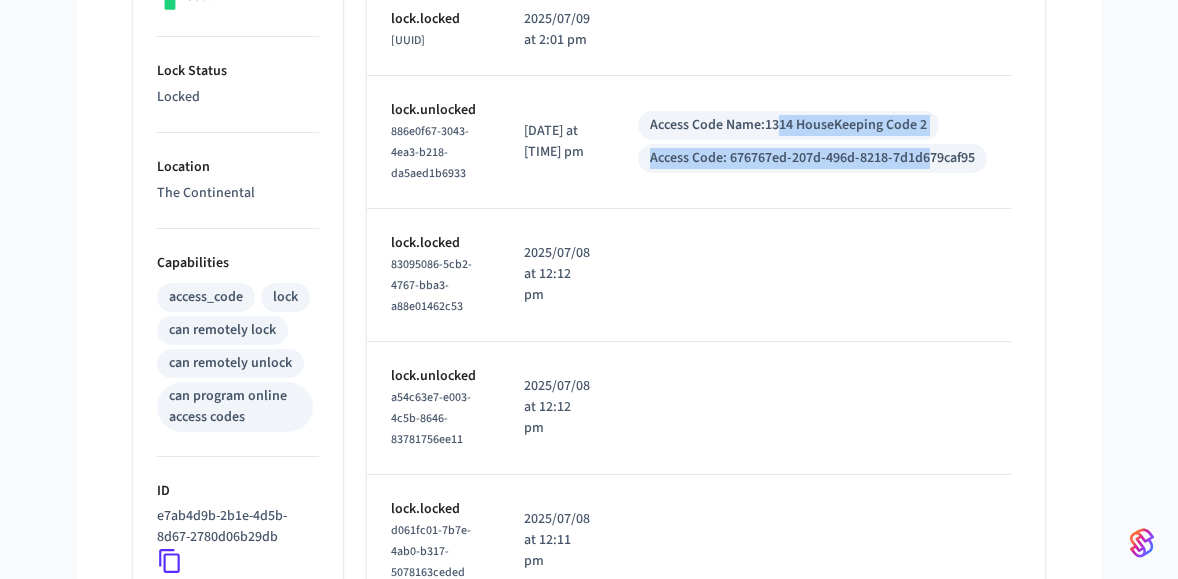 drag, startPoint x: 780, startPoint y: 167, endPoint x: 929, endPoint y: 215, distance: 156.54073 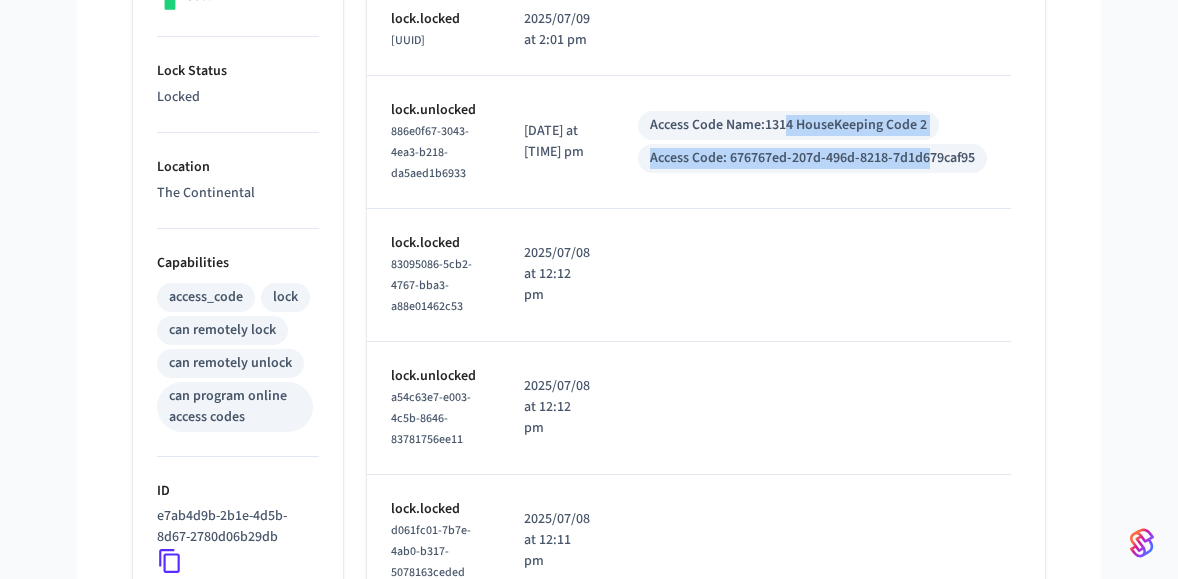 drag, startPoint x: 934, startPoint y: 205, endPoint x: 792, endPoint y: 180, distance: 144.18391 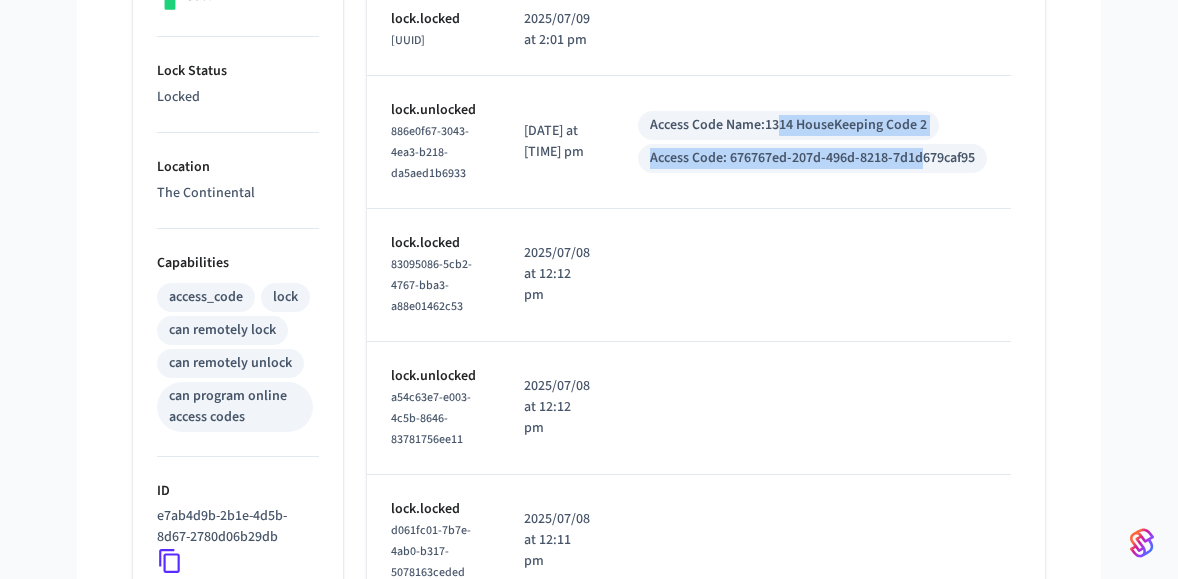 drag, startPoint x: 780, startPoint y: 173, endPoint x: 922, endPoint y: 212, distance: 147.25827 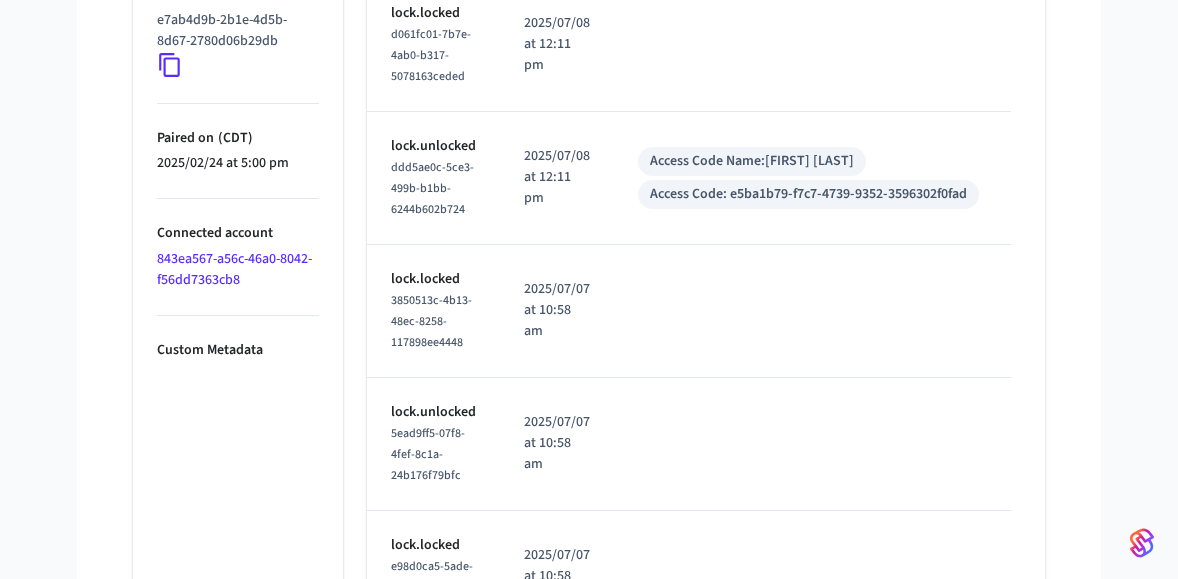 scroll, scrollTop: 1295, scrollLeft: 0, axis: vertical 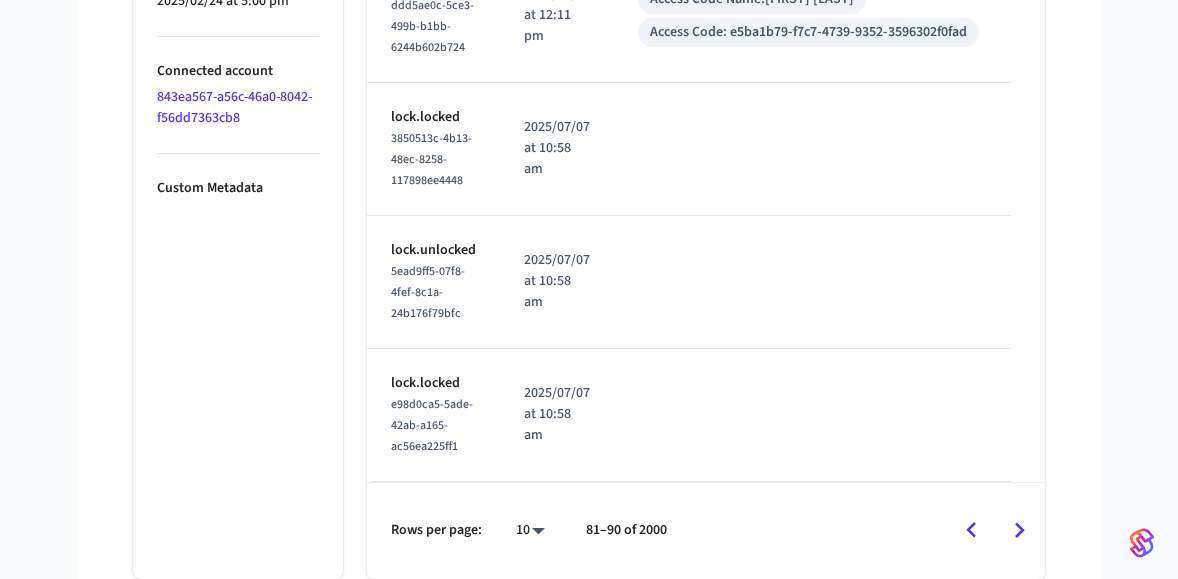 click 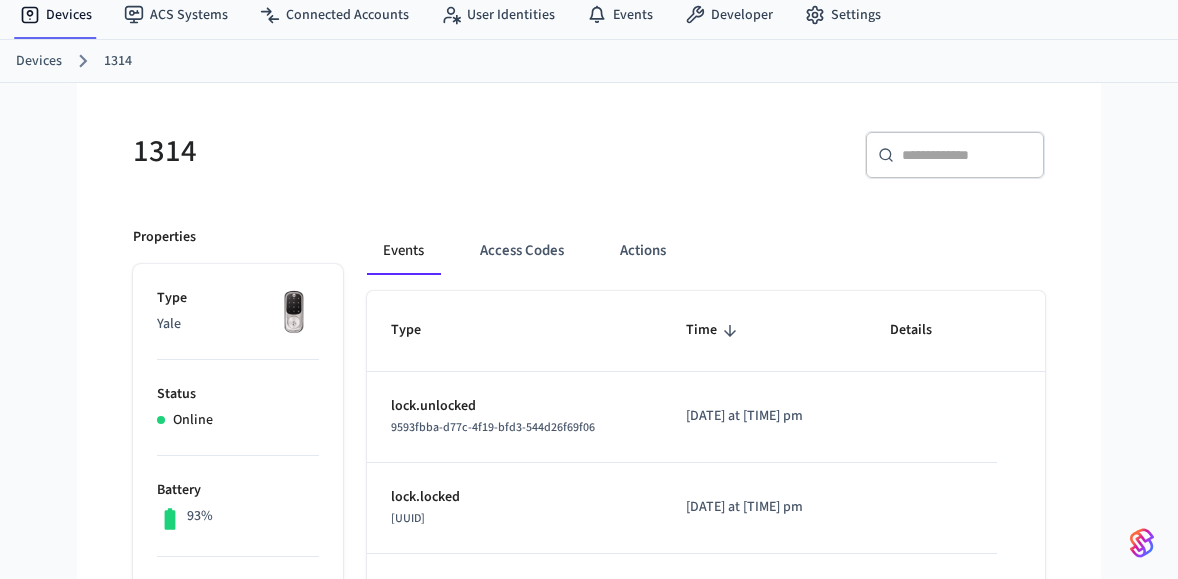 scroll, scrollTop: 61, scrollLeft: 0, axis: vertical 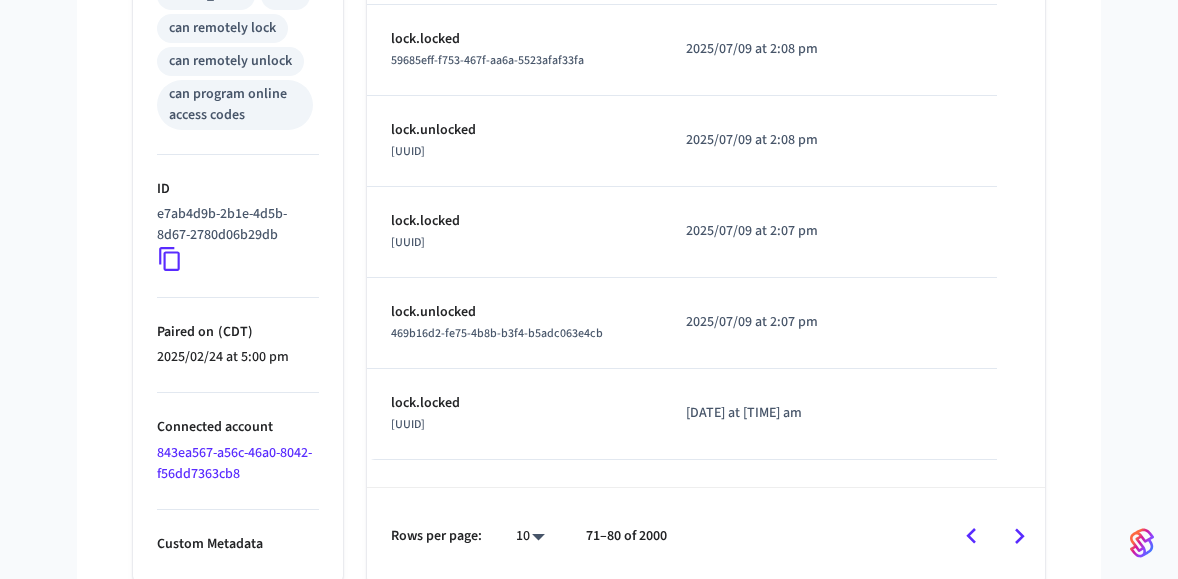 click 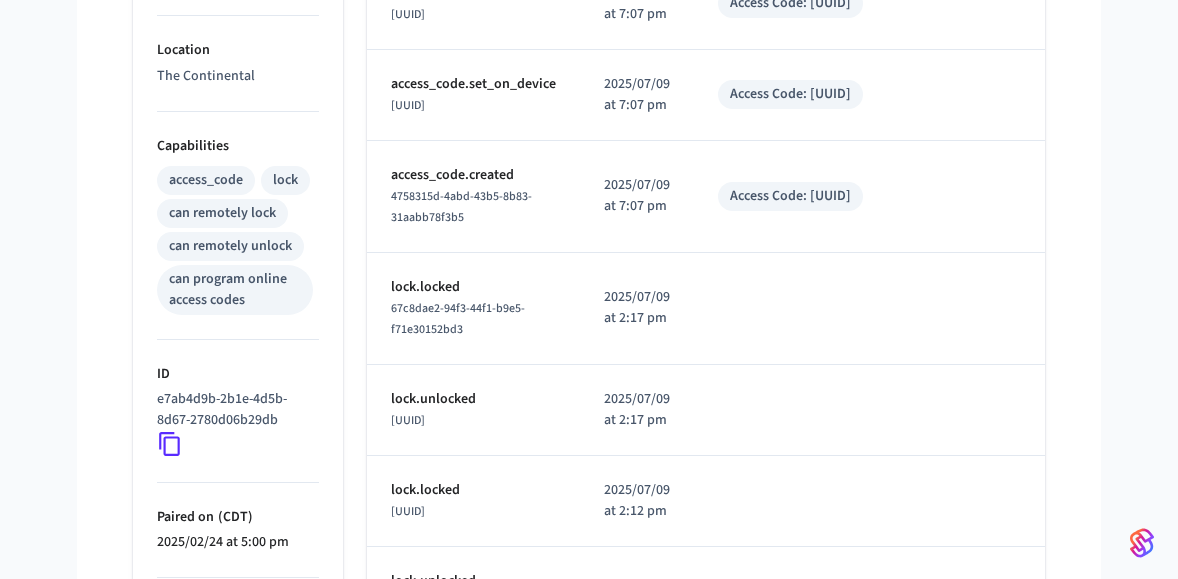 scroll, scrollTop: 674, scrollLeft: 0, axis: vertical 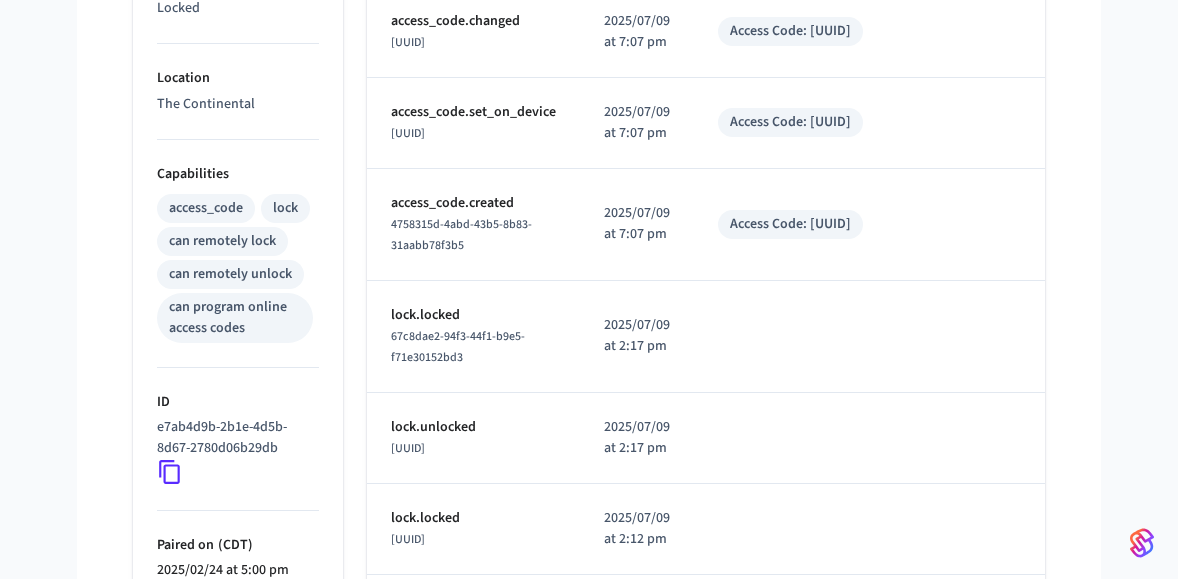 drag, startPoint x: 761, startPoint y: 267, endPoint x: 958, endPoint y: 262, distance: 197.06345 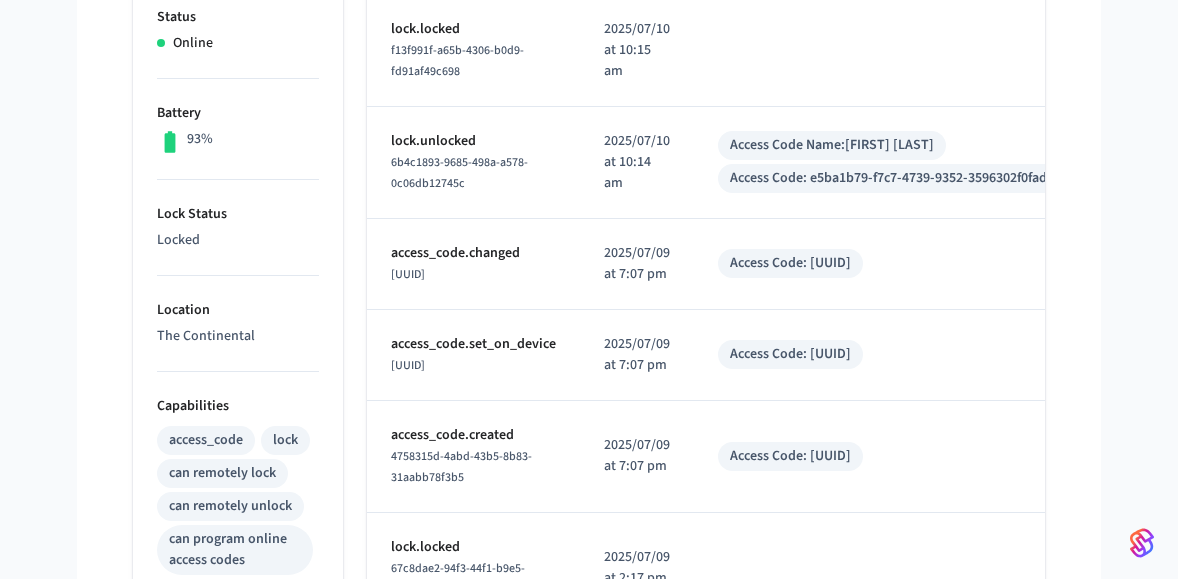 scroll, scrollTop: 438, scrollLeft: 0, axis: vertical 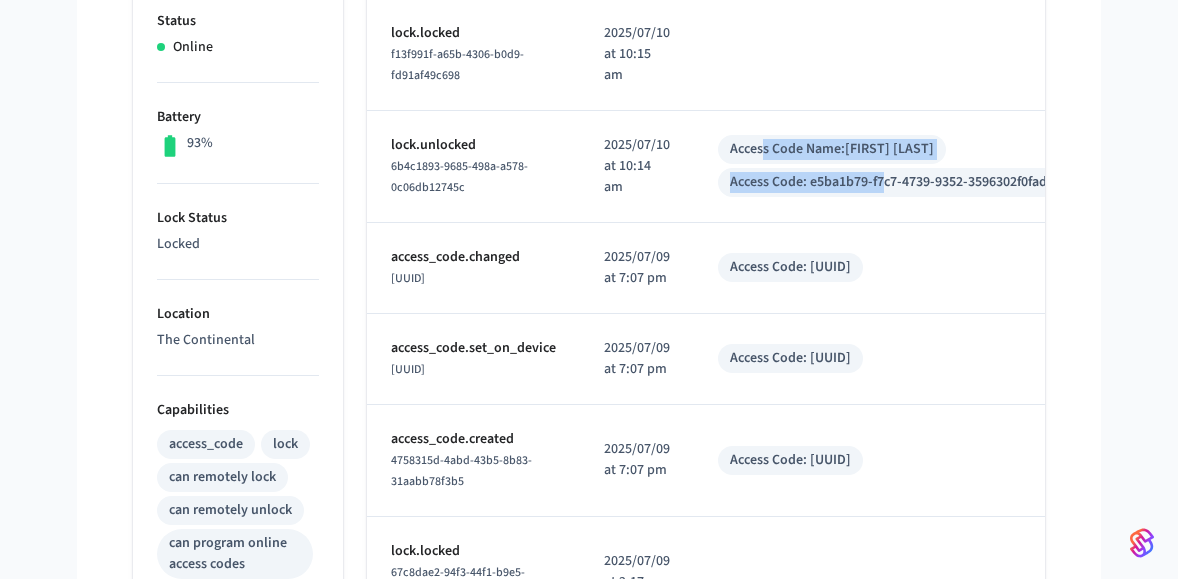 drag, startPoint x: 761, startPoint y: 163, endPoint x: 881, endPoint y: 204, distance: 126.81088 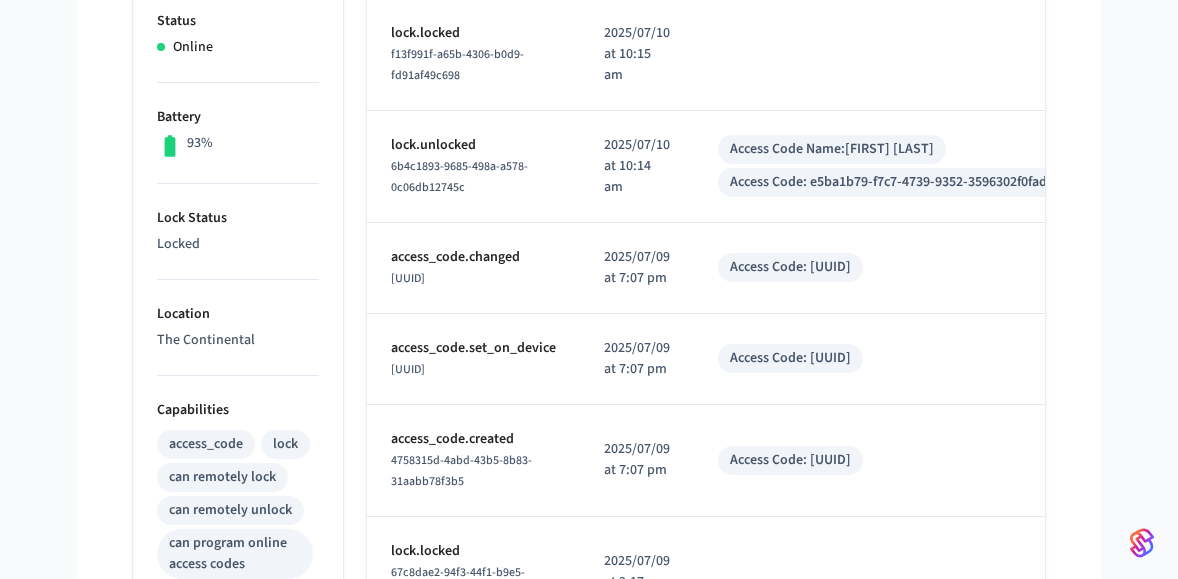 click on "The Continental Production LP Devices ACS Systems Connected Accounts User Identities Events Developer Settings Devices [NUMBER]  [NUMBER]  ​ ​ Properties Type Yale Status Online Battery 93% Lock Status Locked Location The Continental Capabilities access_code lock can remotely lock can remotely unlock can program online access codes ID [UUID] Paired on ( CDT ) [DATE] at [TIME] pm Connected account [UUID] Custom Metadata Events Access Codes Actions Type Time Details lock.locked [UUID] [DATE] at [TIME] am lock.unlocked [UUID] [DATE] at [TIME] am Access Code Name:  [FIRST] [LAST] Access Code:   [UUID] access_code.changed [UUID] [DATE] at [TIME] pm Access Code:   [UUID] access_code.set_on_device [UUID] [DATE] at [TIME] pm Access Code:   [UUID]" at bounding box center (589, 347) 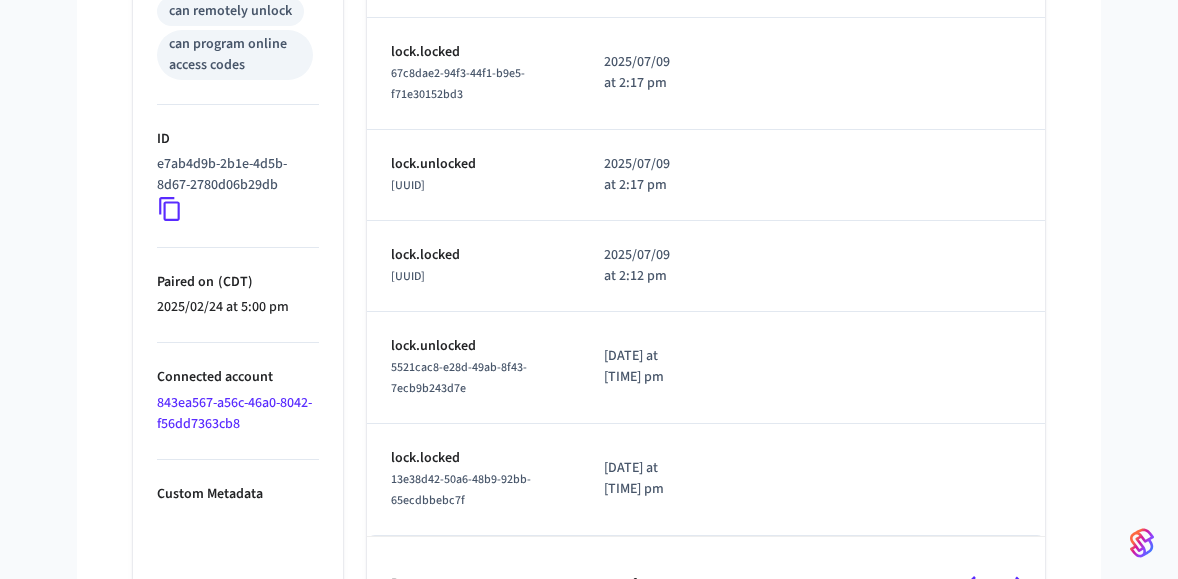 scroll, scrollTop: 1085, scrollLeft: 0, axis: vertical 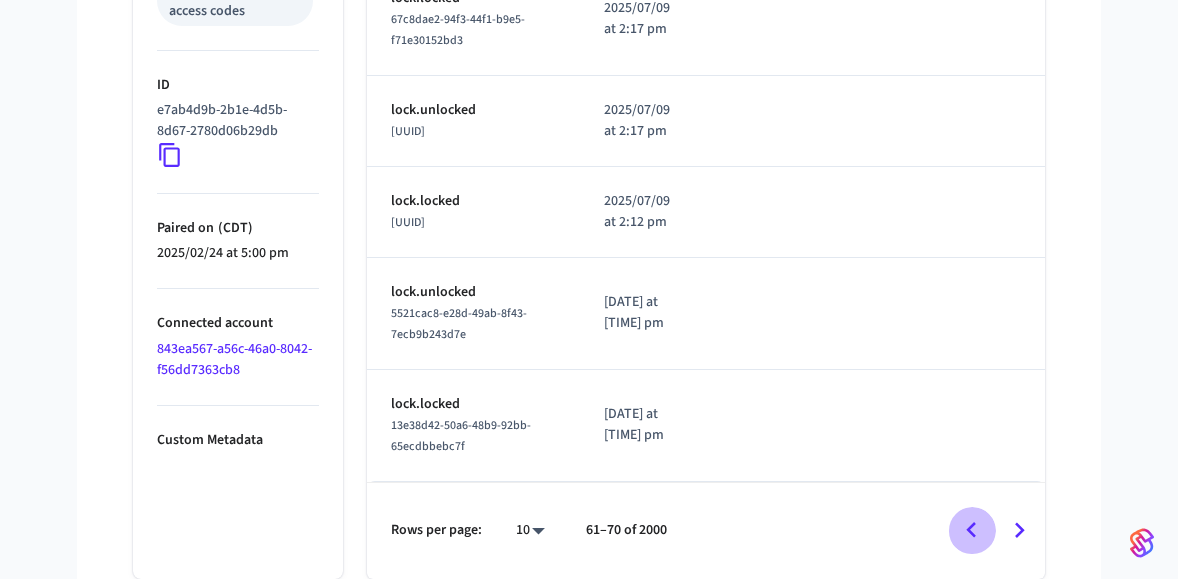 click 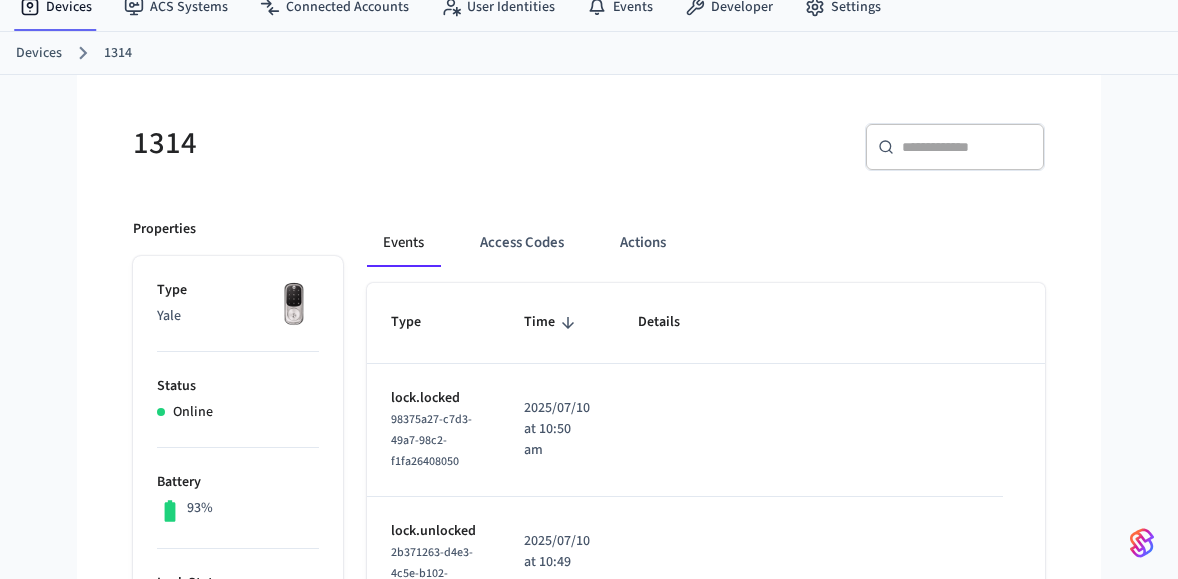 scroll, scrollTop: 0, scrollLeft: 0, axis: both 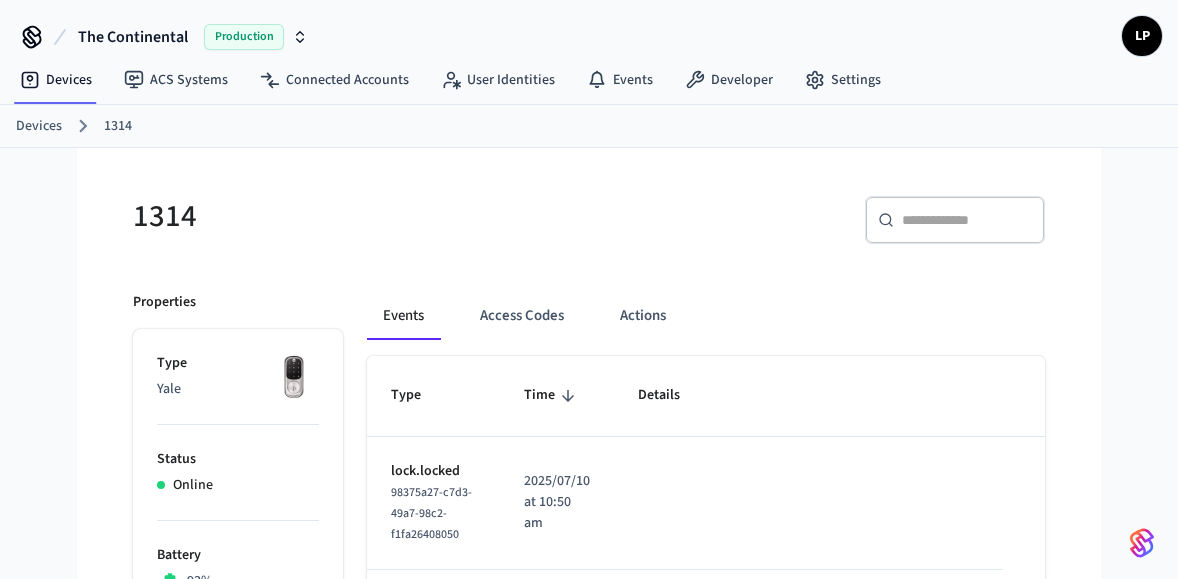 click on "Events Access Codes Actions" at bounding box center (706, 316) 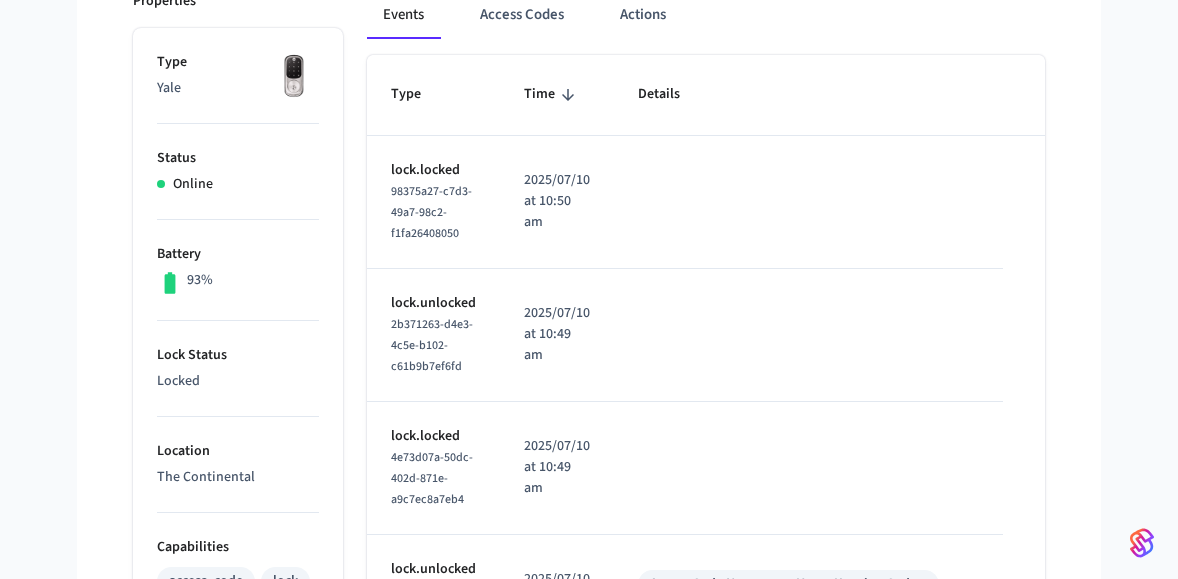 scroll, scrollTop: 324, scrollLeft: 0, axis: vertical 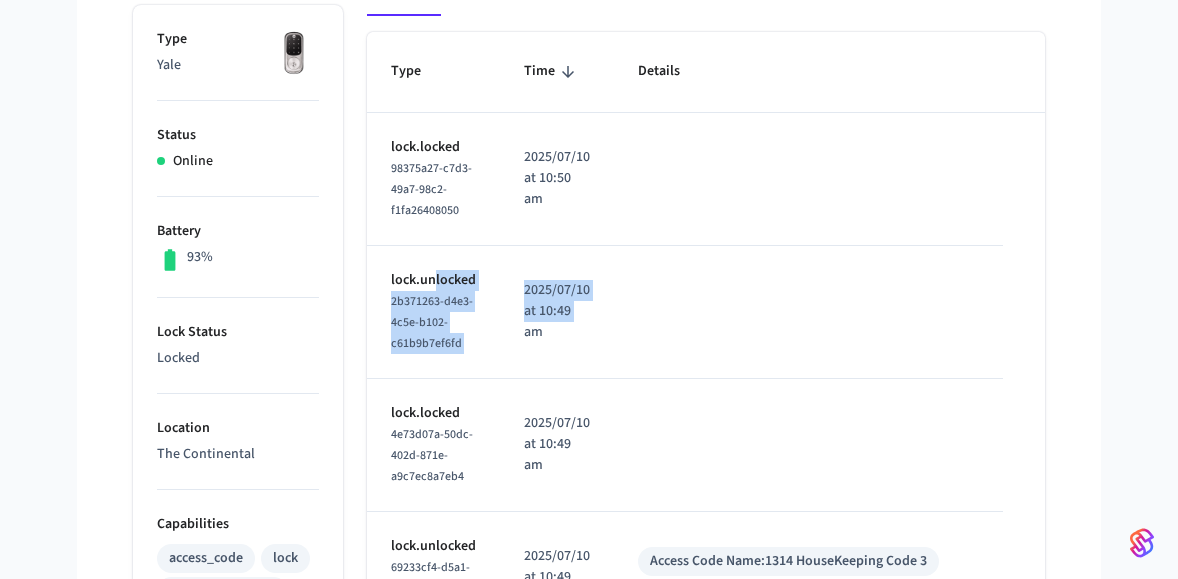 drag, startPoint x: 432, startPoint y: 257, endPoint x: 506, endPoint y: 365, distance: 130.91983 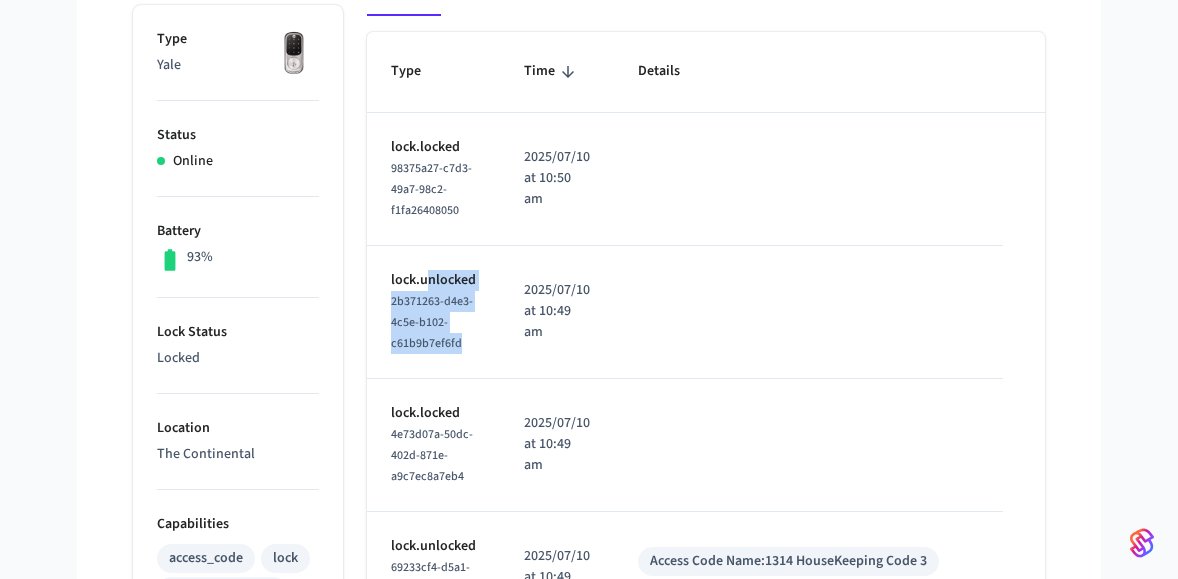 drag, startPoint x: 479, startPoint y: 355, endPoint x: 426, endPoint y: 283, distance: 89.40358 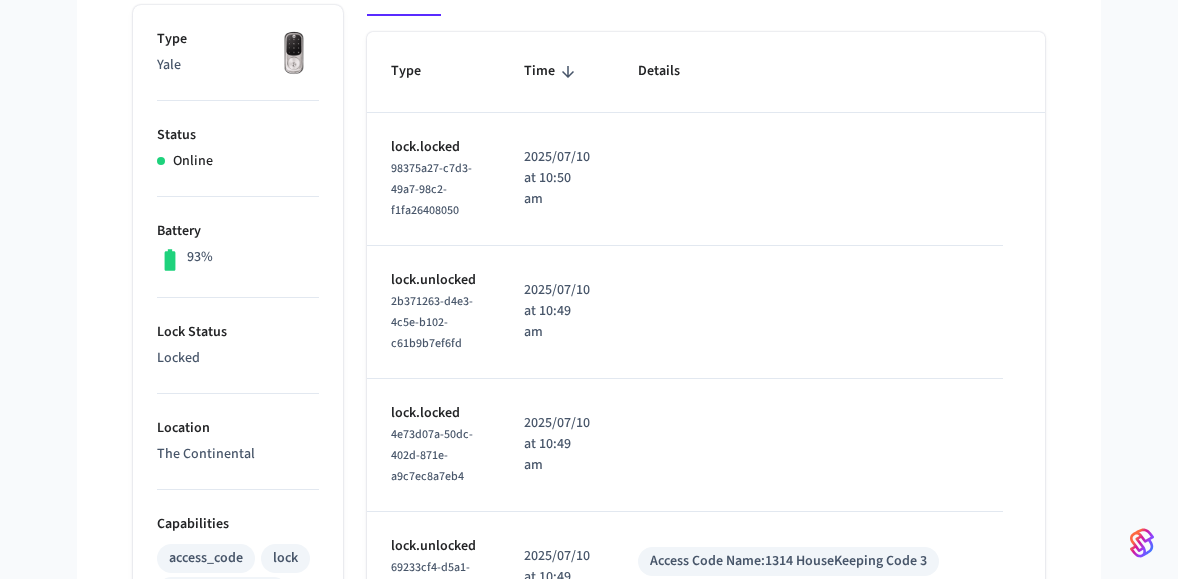 click at bounding box center [808, 312] 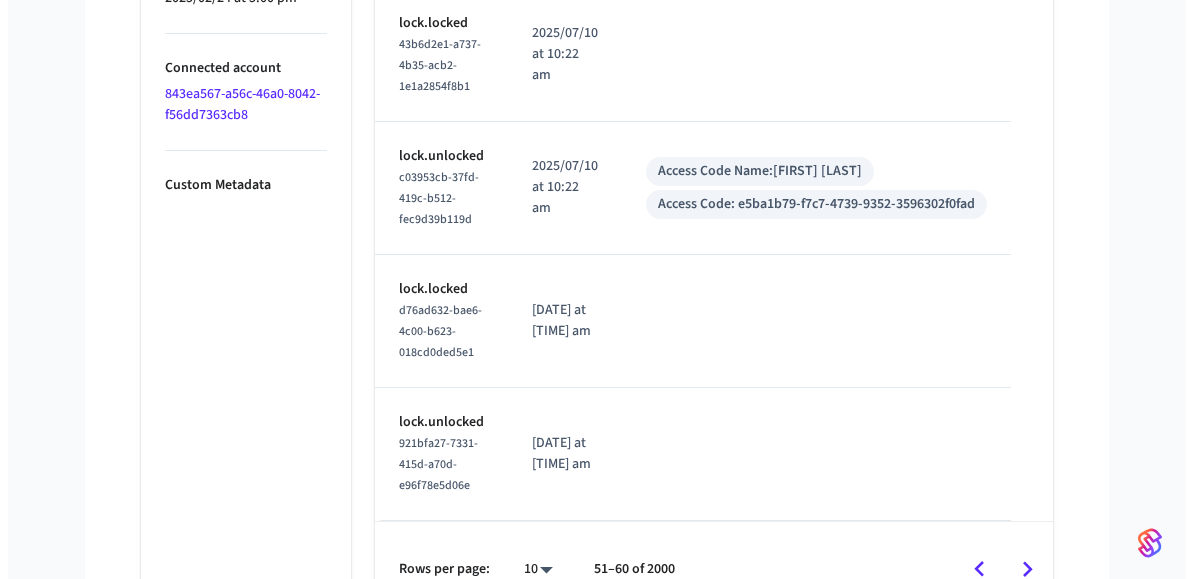 scroll, scrollTop: 1295, scrollLeft: 0, axis: vertical 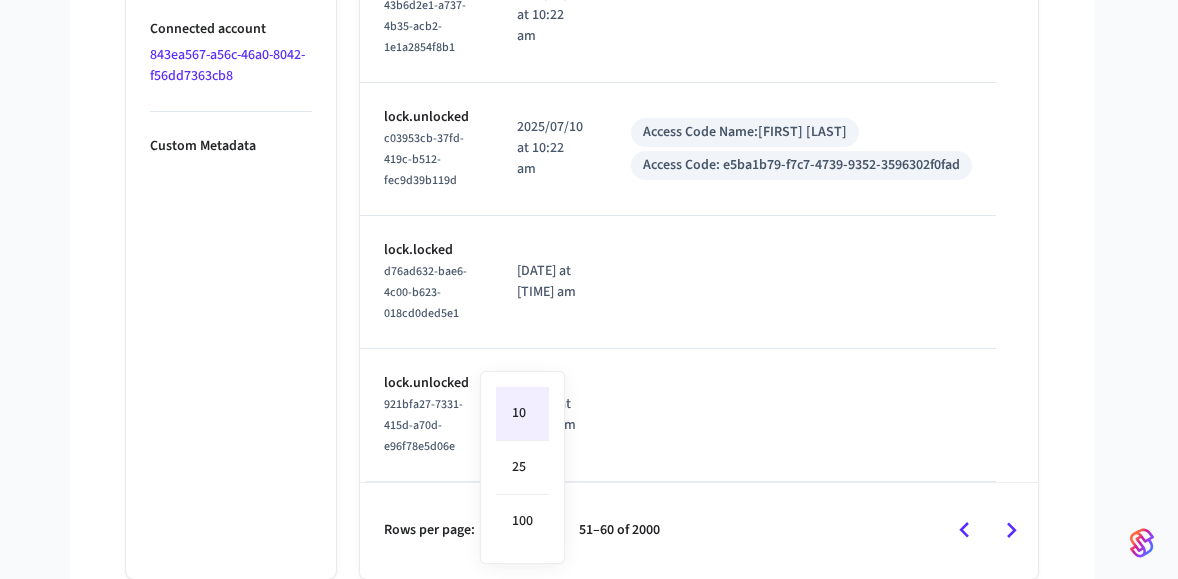 click on "The Continental Production LP Devices ACS Systems Connected Accounts User Identities Events Developer Settings Devices [NUMBER]  [NUMBER]  ​ ​ Properties Type Yale Status Online Battery 93% Lock Status Locked Location The Continental Capabilities access_code lock can remotely lock can remotely unlock can program online access codes ID [UUID] Paired on ( CDT ) [DATE] at [TIME] pm Connected account [UUID] Custom Metadata Events Access Codes Actions Type Time Details lock.locked [UUID] [DATE] at [TIME] am lock.unlocked [UUID] [DATE] at [TIME] am lock.locked [UUID] [DATE] at [TIME] am lock.unlocked [UUID] [DATE] at [TIME] am Access Code Name:  [NUMBER]  HouseKeeping Code 3 Access Code:   [UUID] lock.locked [UUID] [DATE] at [TIME] am lock.unlocked [DATE] at [TIME] am" at bounding box center [589, -353] 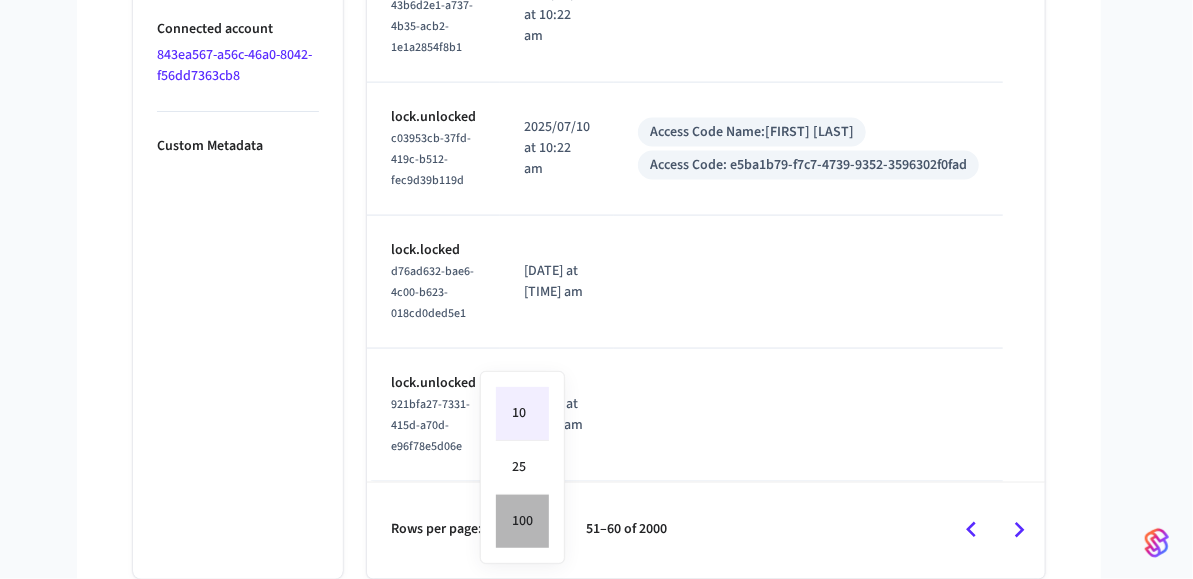 click on "100" at bounding box center [522, 521] 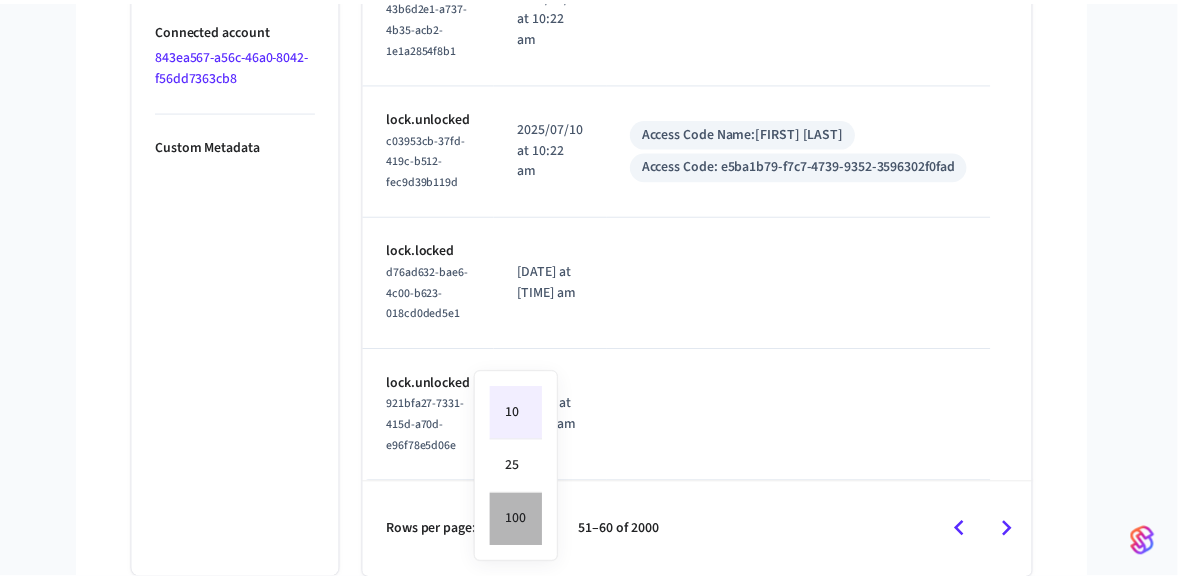 scroll, scrollTop: 10210, scrollLeft: 0, axis: vertical 